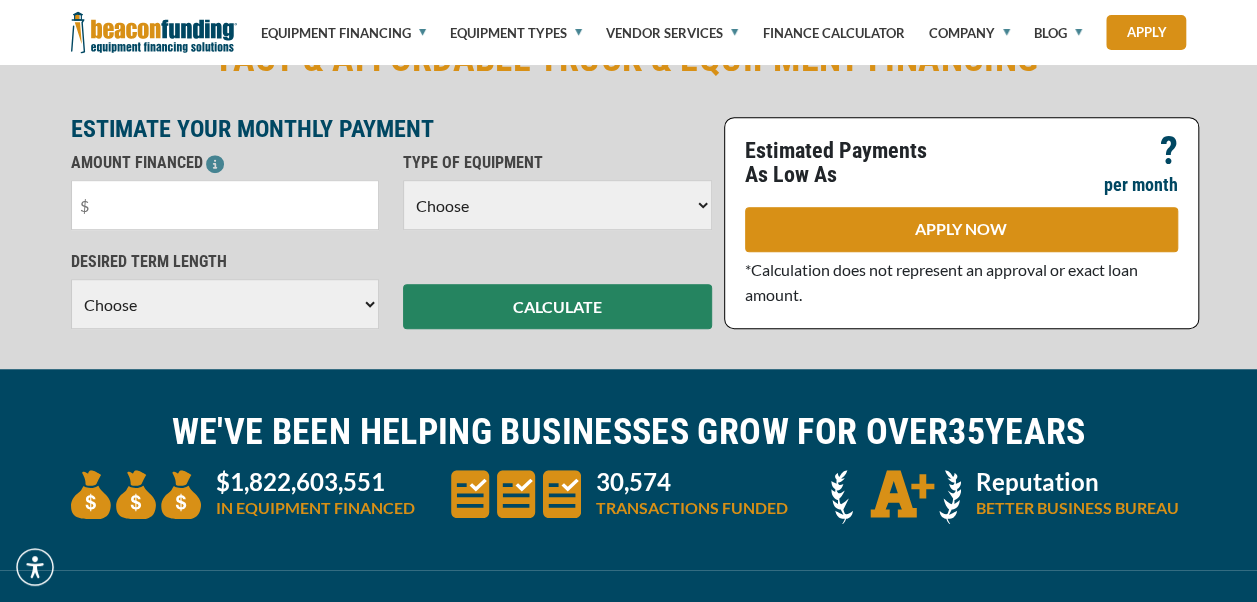 scroll, scrollTop: 520, scrollLeft: 0, axis: vertical 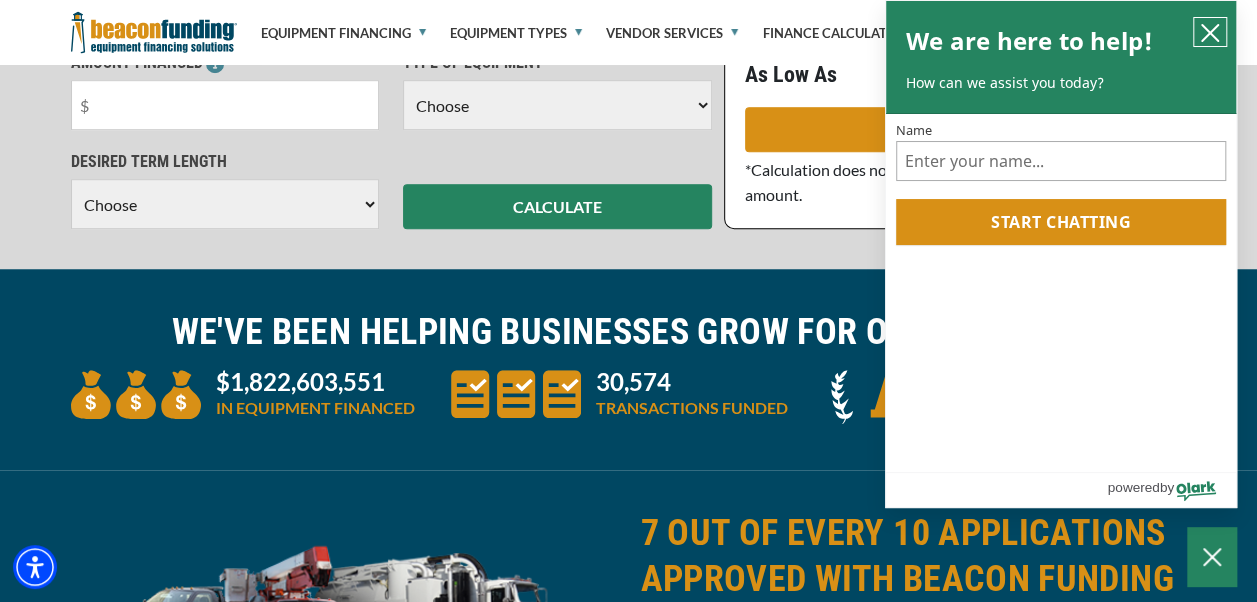 click 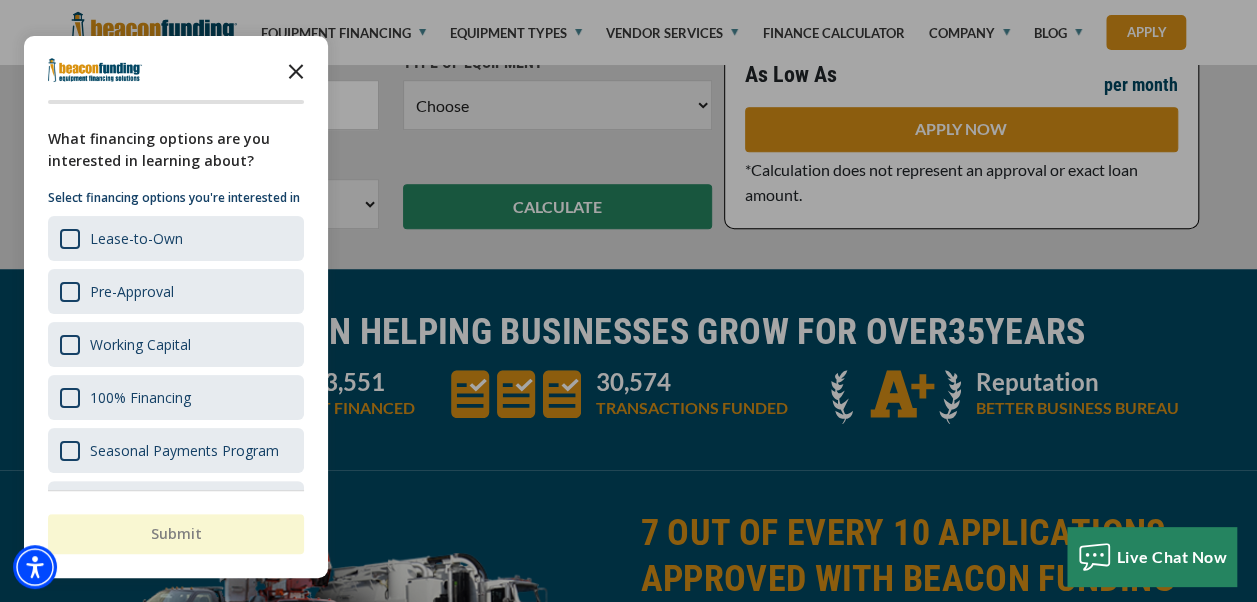 click 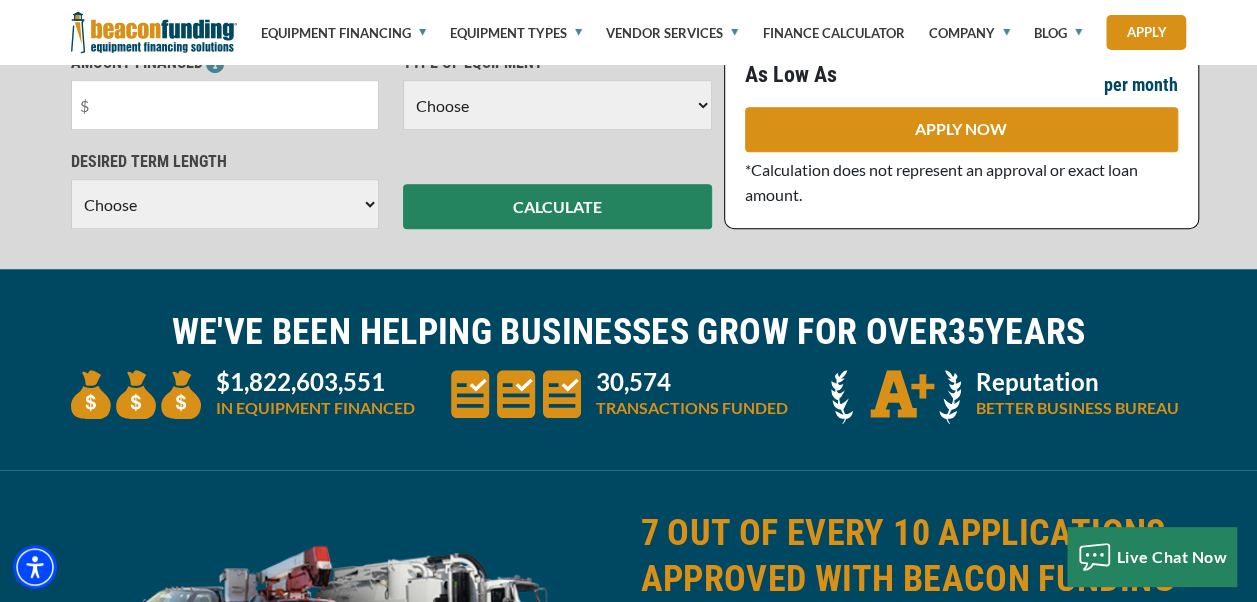 click on "FAST & AFFORDABLE TRUCK & EQUIPMENT FINANCING
ESTIMATE YOUR MONTHLY PAYMENT
AMOUNT FINANCED
Please enter the Amount Financed.
TYPE OF EQUIPMENT
Choose Backhoe Boom/Bucket Truck Chipper Commercial Mower Crane DTG/DTF Printing Embroidery Excavator Landscape Truck/Equipment Other Other Commercial Truck Other Decorated Apparel Screen Printing Septic Pumper Truck Skid Steer Stump Grinder Tow Truck Choose" at bounding box center [628, 82] 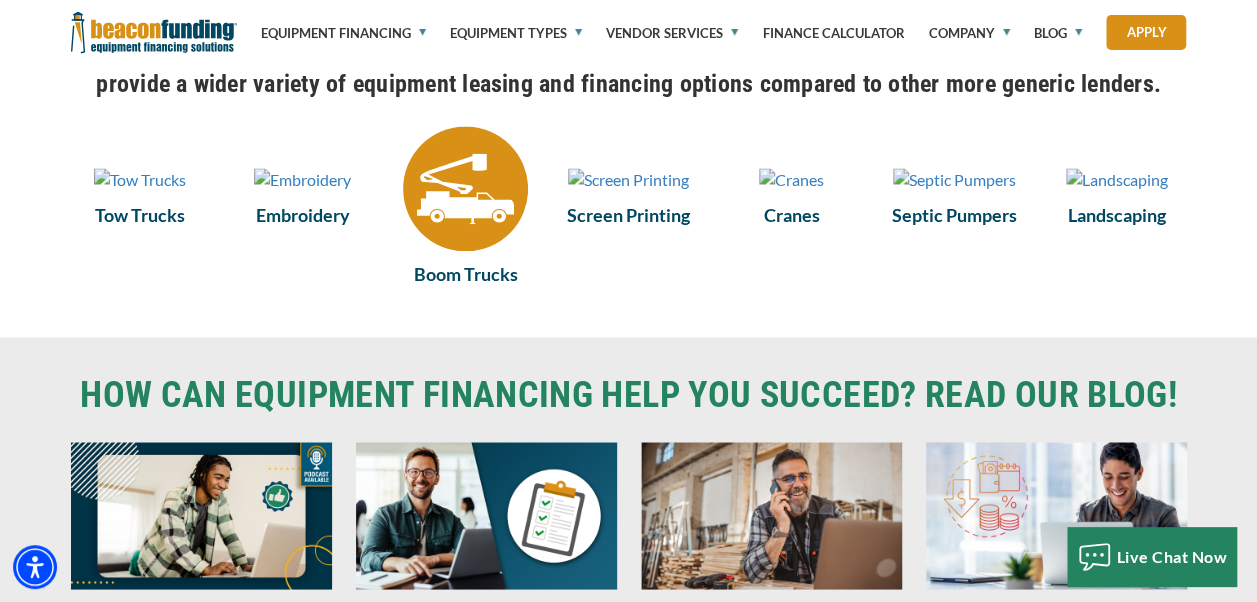 scroll, scrollTop: 1513, scrollLeft: 0, axis: vertical 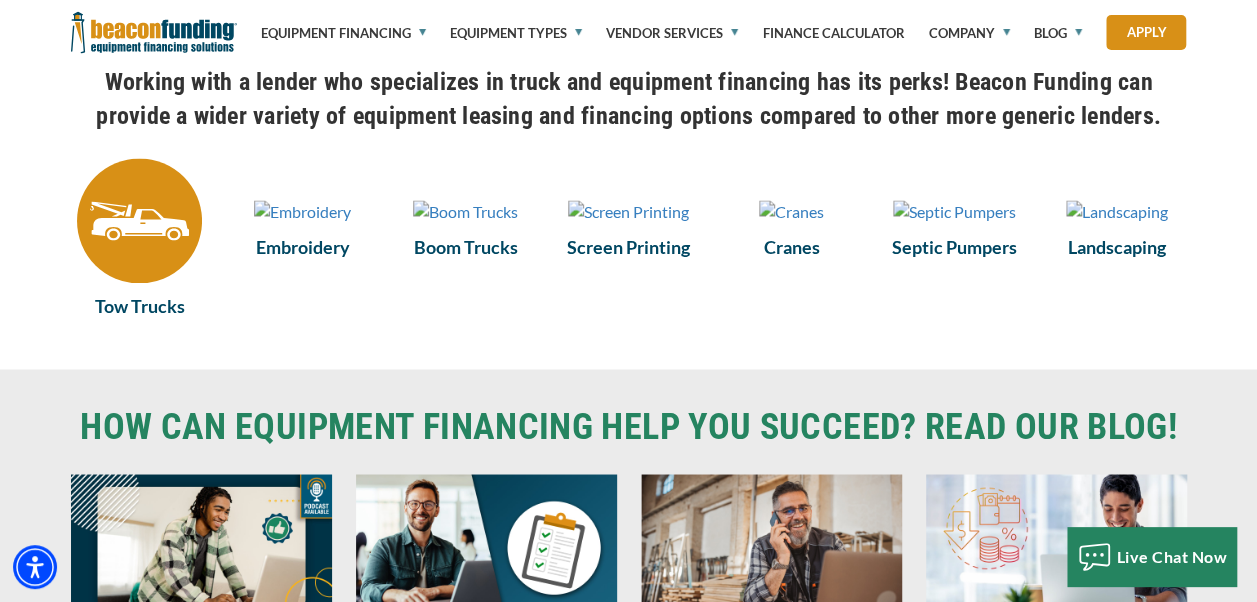click at bounding box center (139, 220) 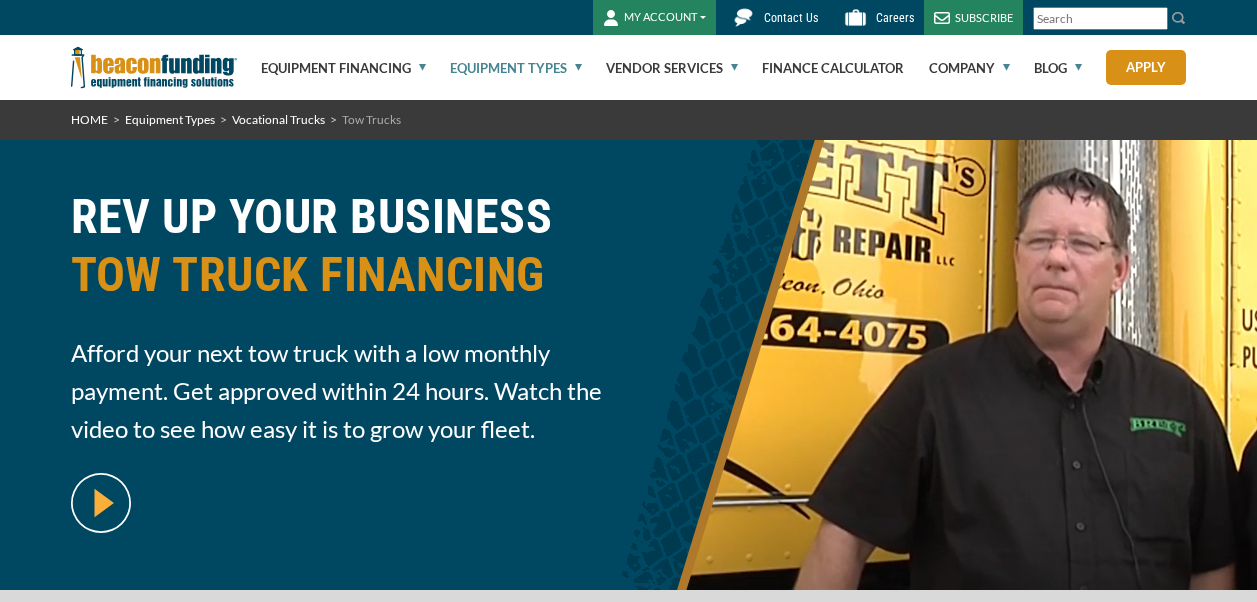 scroll, scrollTop: 0, scrollLeft: 0, axis: both 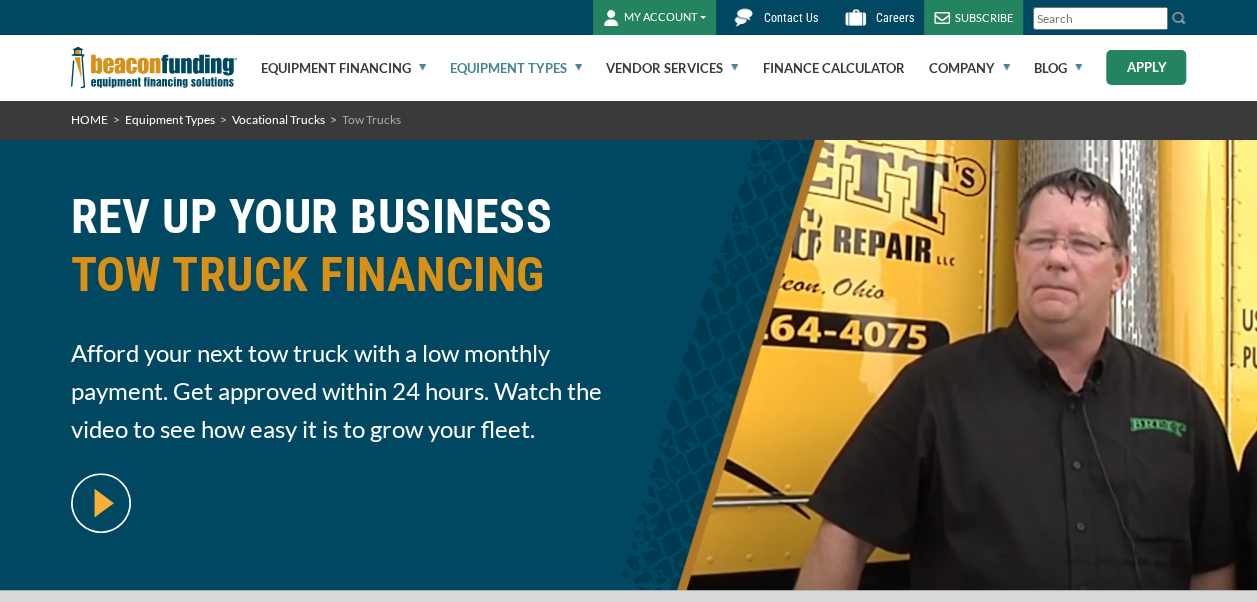 click on "Apply" at bounding box center (1146, 67) 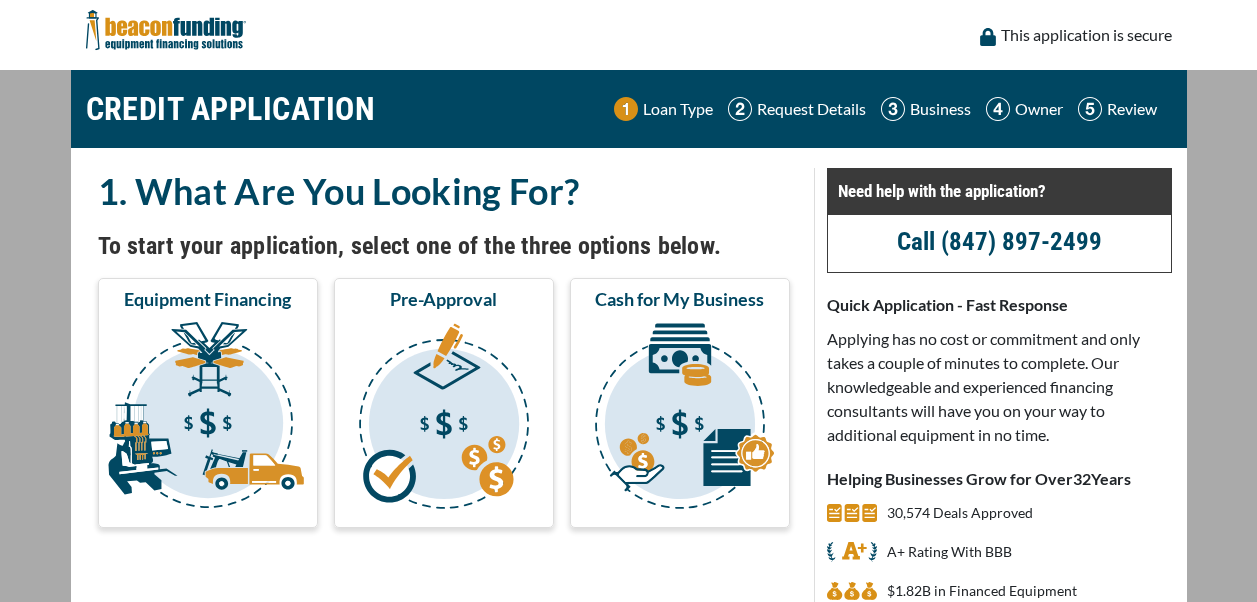 scroll, scrollTop: 0, scrollLeft: 0, axis: both 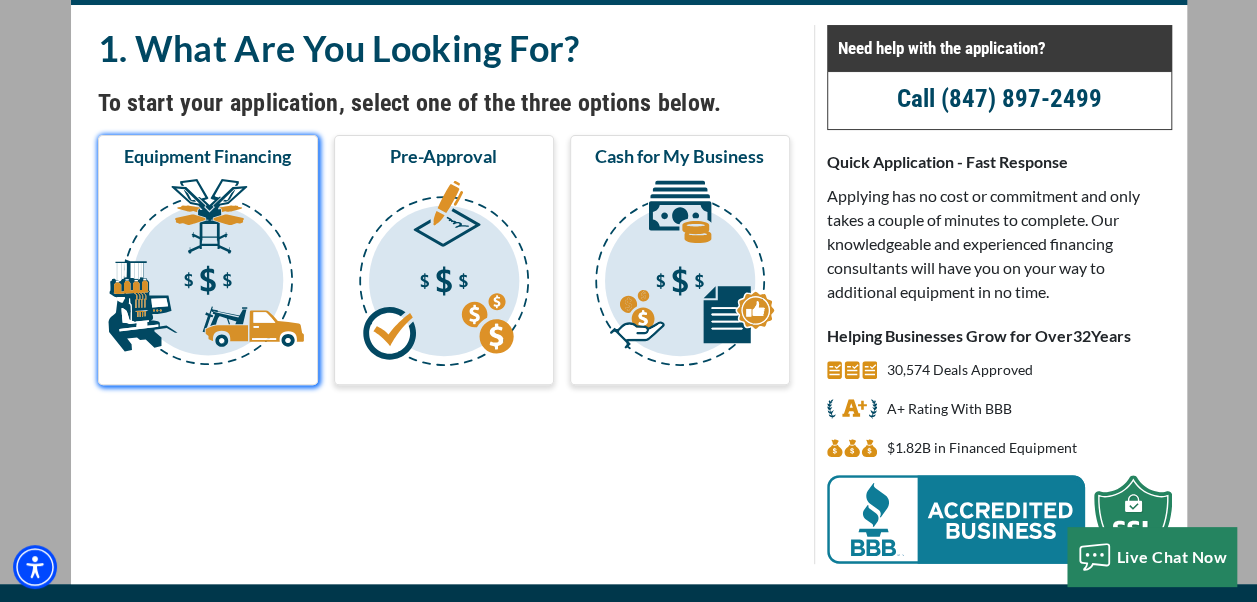 click at bounding box center [208, 276] 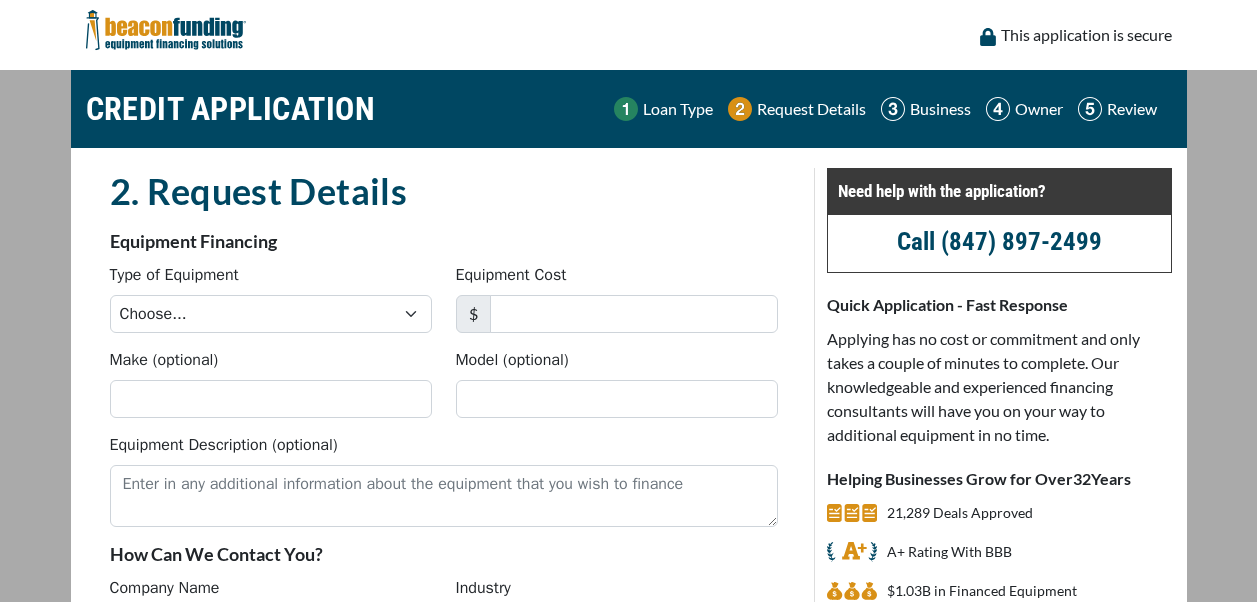 scroll, scrollTop: 0, scrollLeft: 0, axis: both 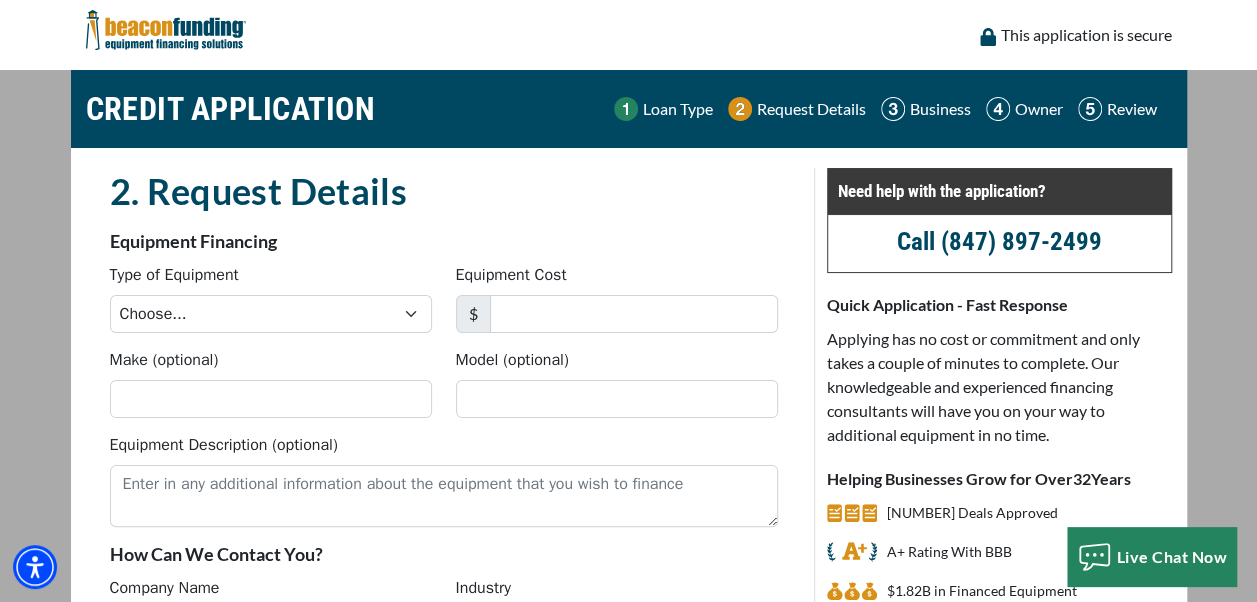 click on "Type of Equipment
Choose...
Backhoe
Boom/Bucket Truck
Chipper
Commercial Mower
Crane
DTG/DTF Printing
Embroidery
Excavator
Landscape Truck/Equipment
Other
Other Commercial Truck
Other Decorated Apparel
Screen Printing
Septic Pumper Truck
Skid Steer
Stump Grinder
Tow Truck
Tractor
Trailer
Trencher
Wheel Loader" at bounding box center [271, 298] 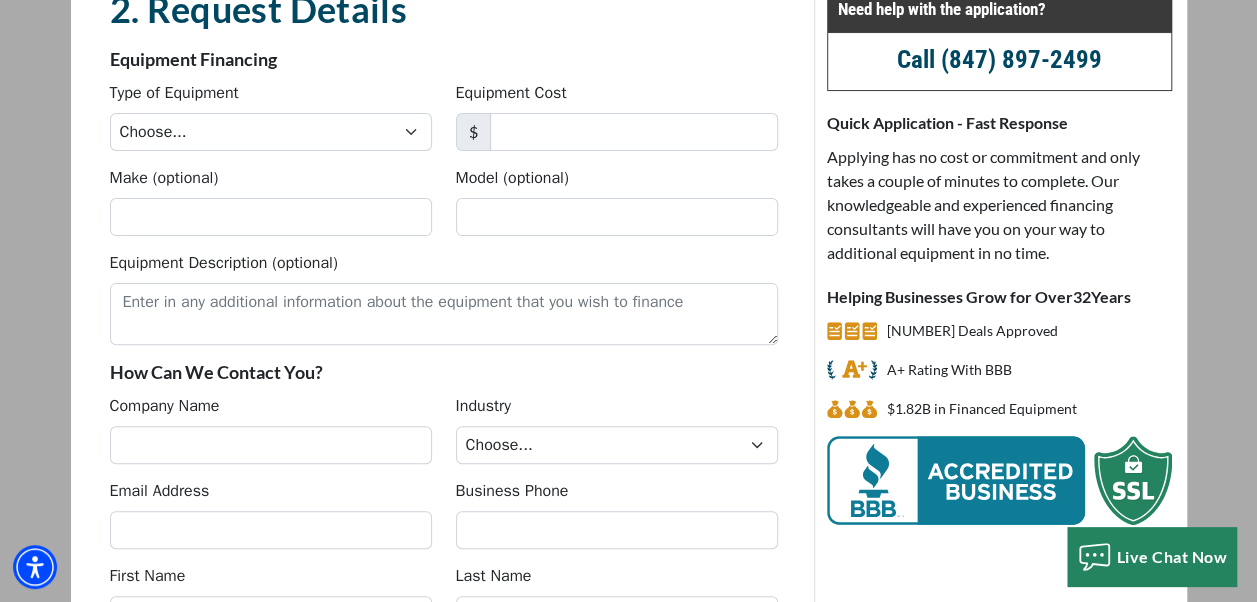 scroll, scrollTop: 200, scrollLeft: 0, axis: vertical 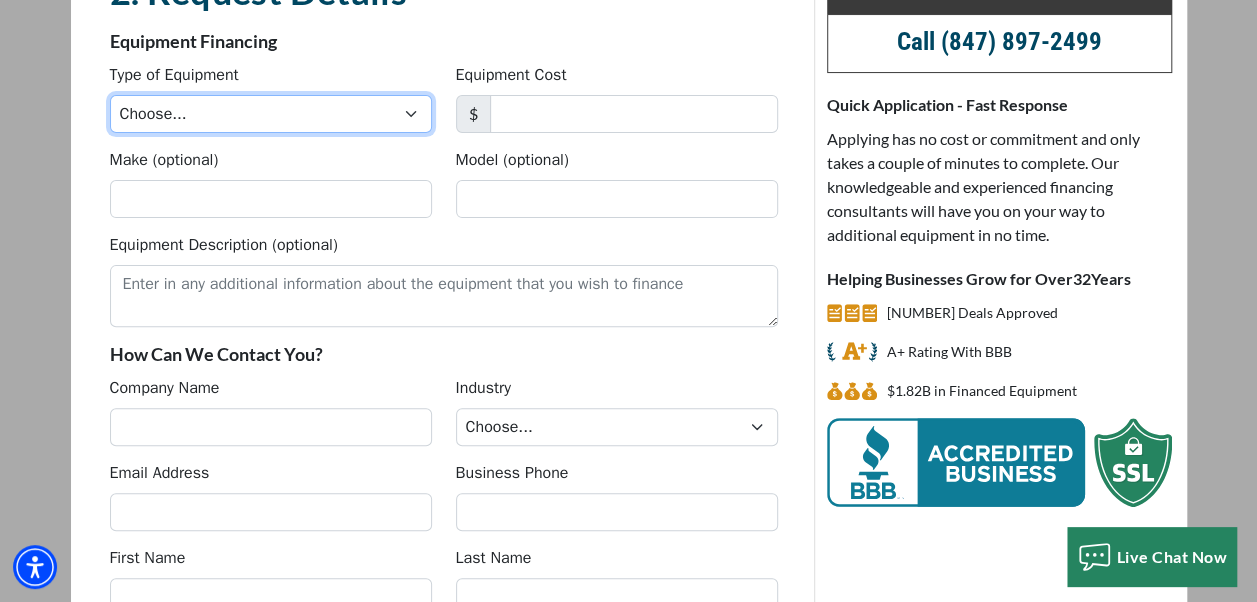 click on "Choose...
Backhoe
Boom/Bucket Truck
Chipper
Commercial Mower
Crane
DTG/DTF Printing
Embroidery
Excavator
Landscape Truck/Equipment
Other
Other Commercial Truck
Other Decorated Apparel
Screen Printing
Septic Pumper Truck
Skid Steer
Stump Grinder
Tow Truck
Tractor
Trailer
Trencher
Wheel Loader" at bounding box center (271, 114) 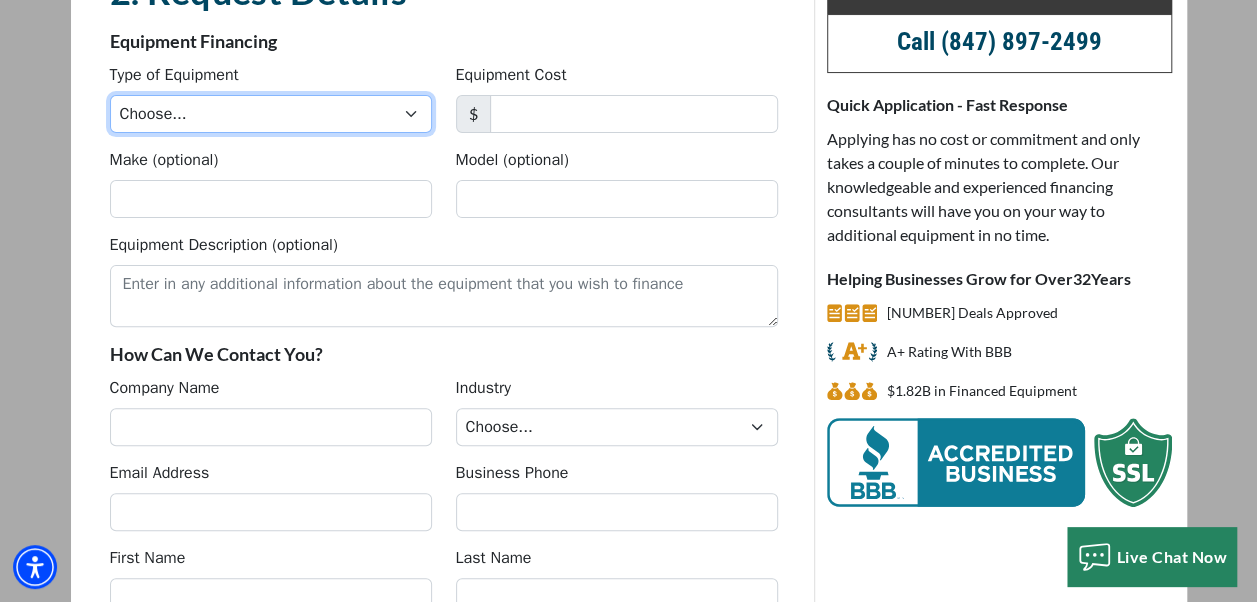 select on "5" 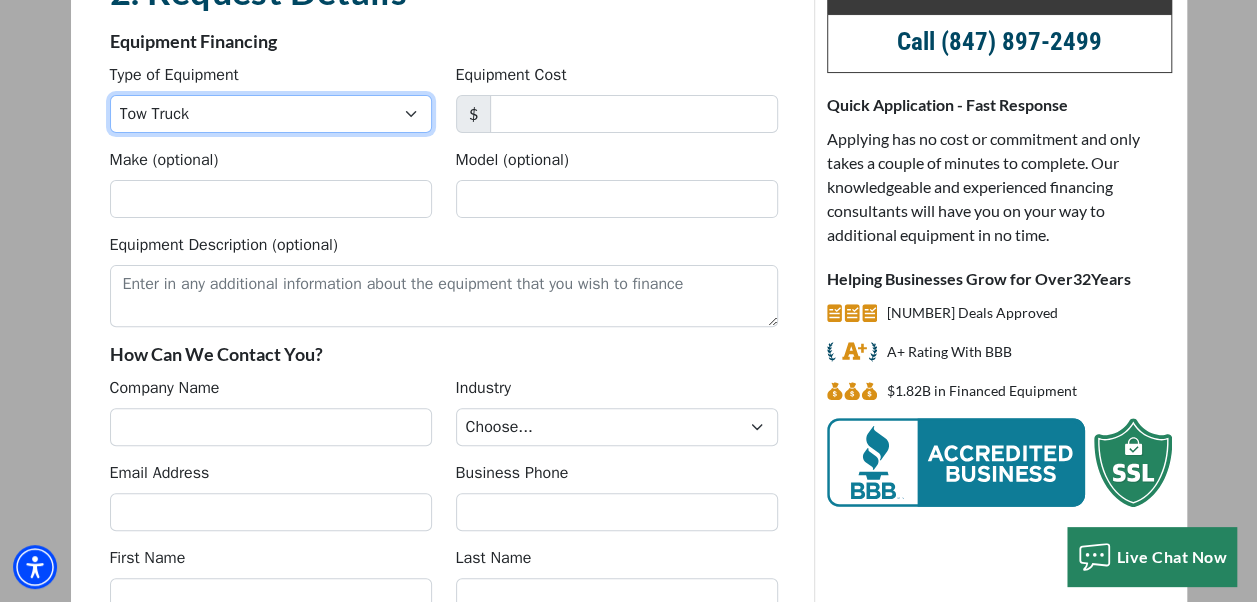 click on "Choose...
Backhoe
Boom/Bucket Truck
Chipper
Commercial Mower
Crane
DTG/DTF Printing
Embroidery
Excavator
Landscape Truck/Equipment
Other
Other Commercial Truck
Other Decorated Apparel
Screen Printing
Septic Pumper Truck
Skid Steer
Stump Grinder
Tow Truck
Tractor
Trailer
Trencher
Wheel Loader" at bounding box center (271, 114) 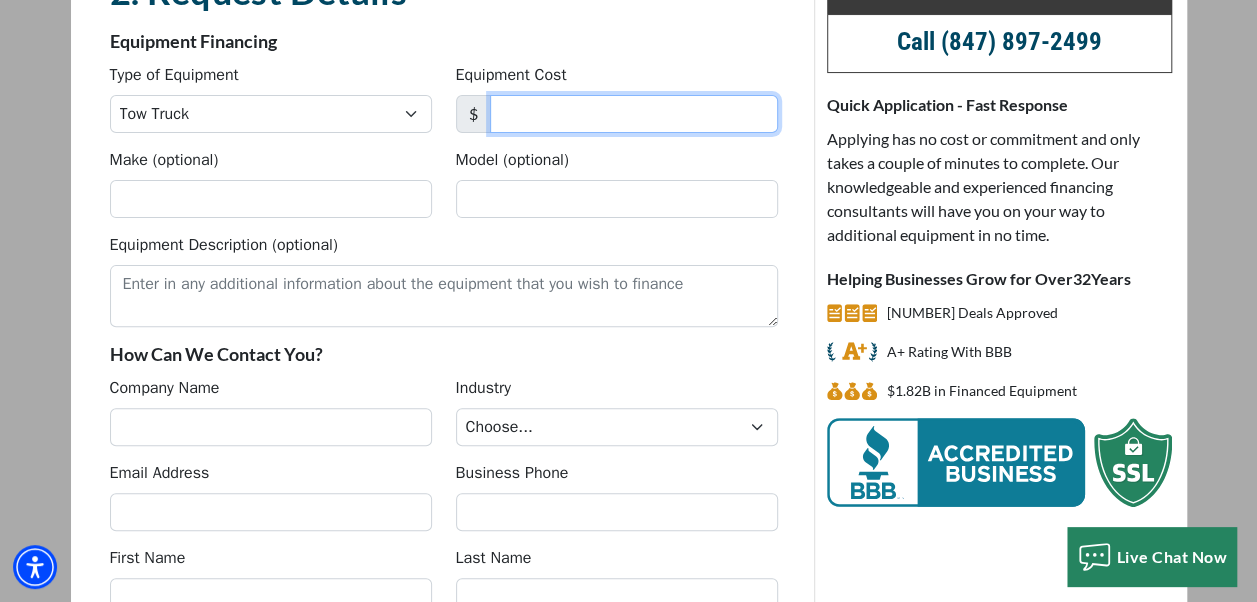 click on "Equipment Cost" at bounding box center [634, 114] 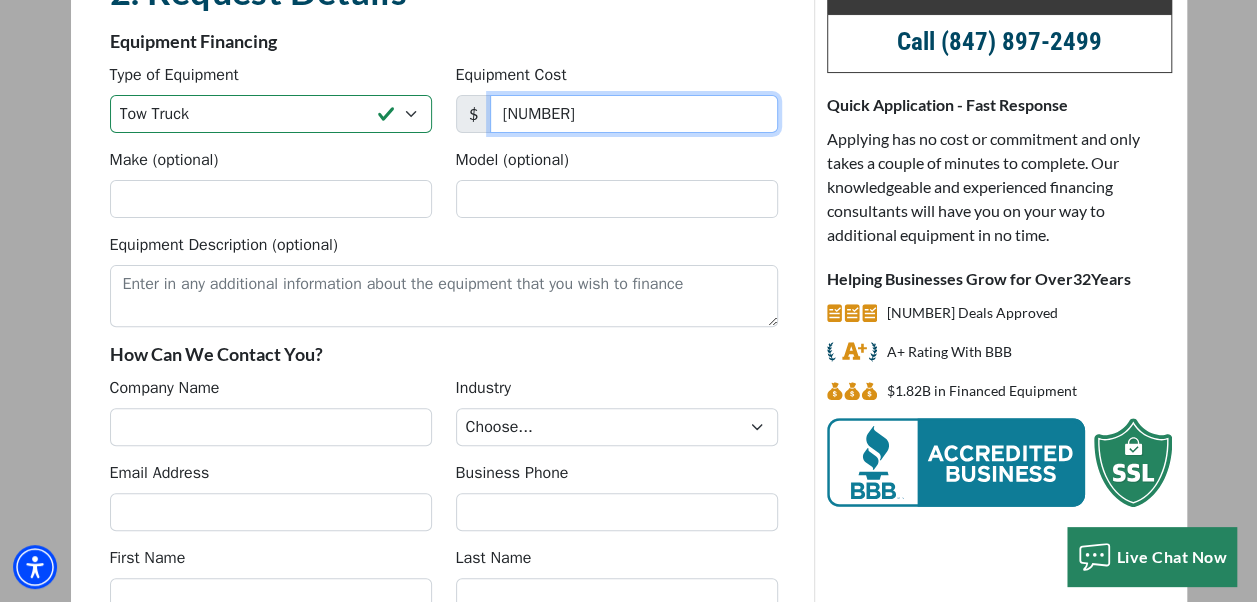 type on "99,540" 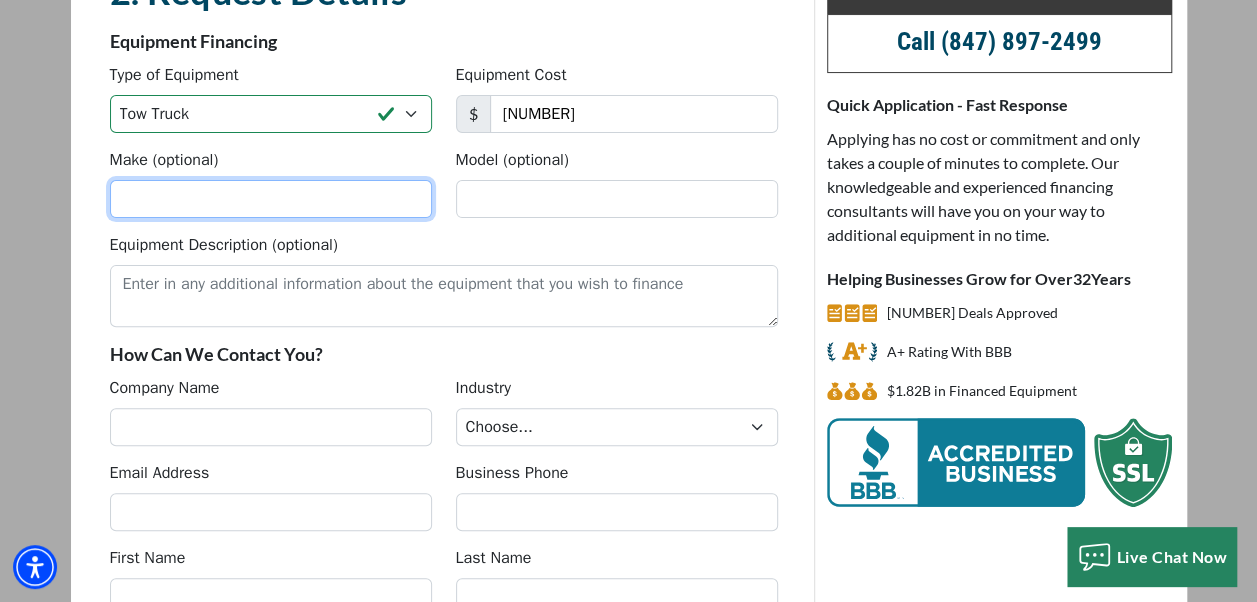 click on "Make (optional)" at bounding box center (271, 199) 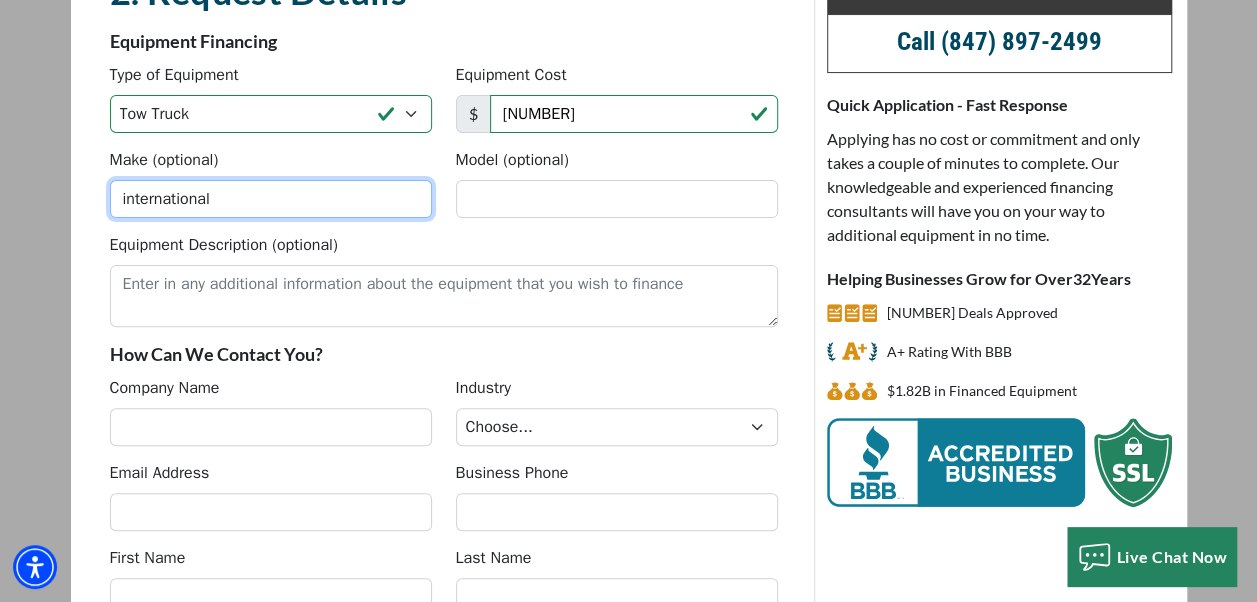 type on "international" 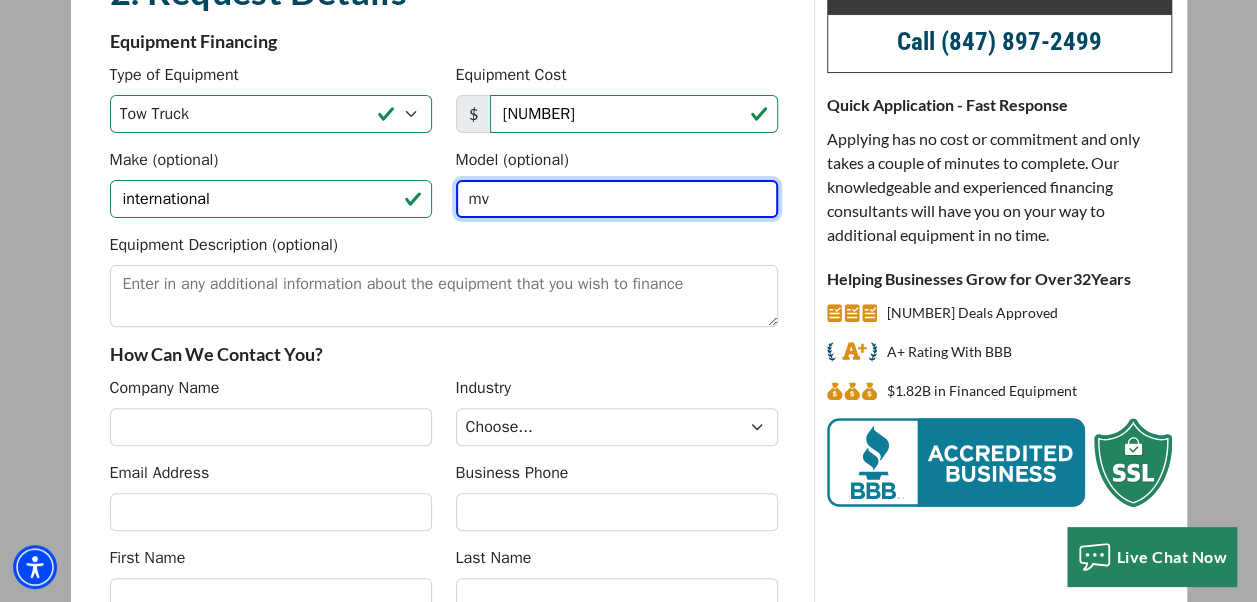 type on "mv" 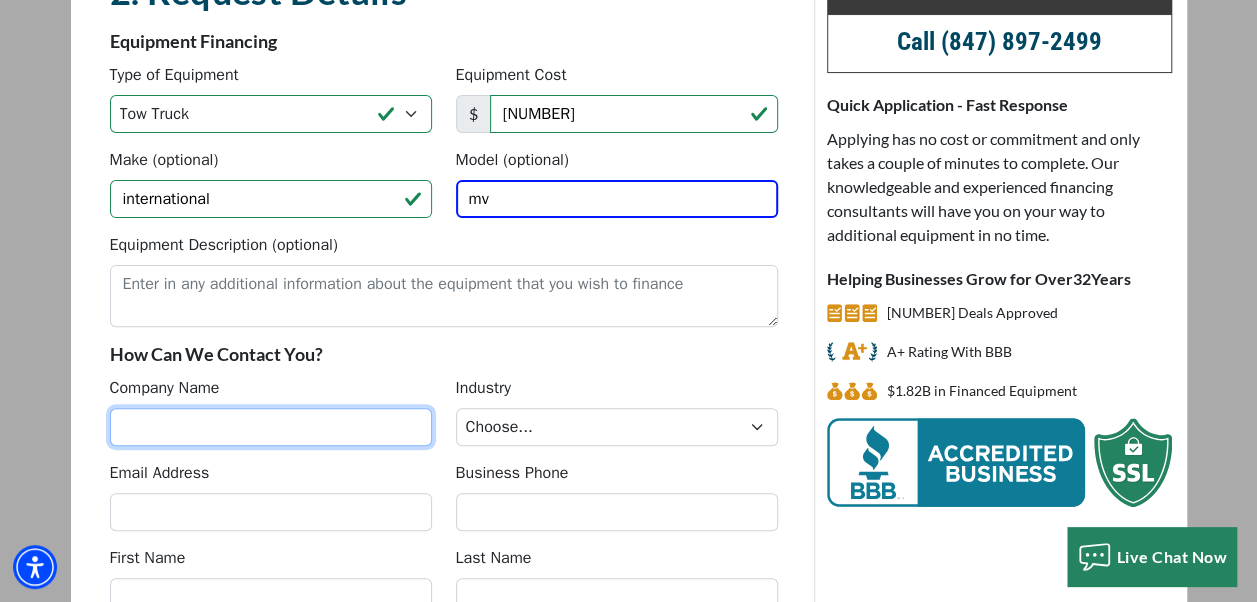 click on "Company Name" at bounding box center (271, 427) 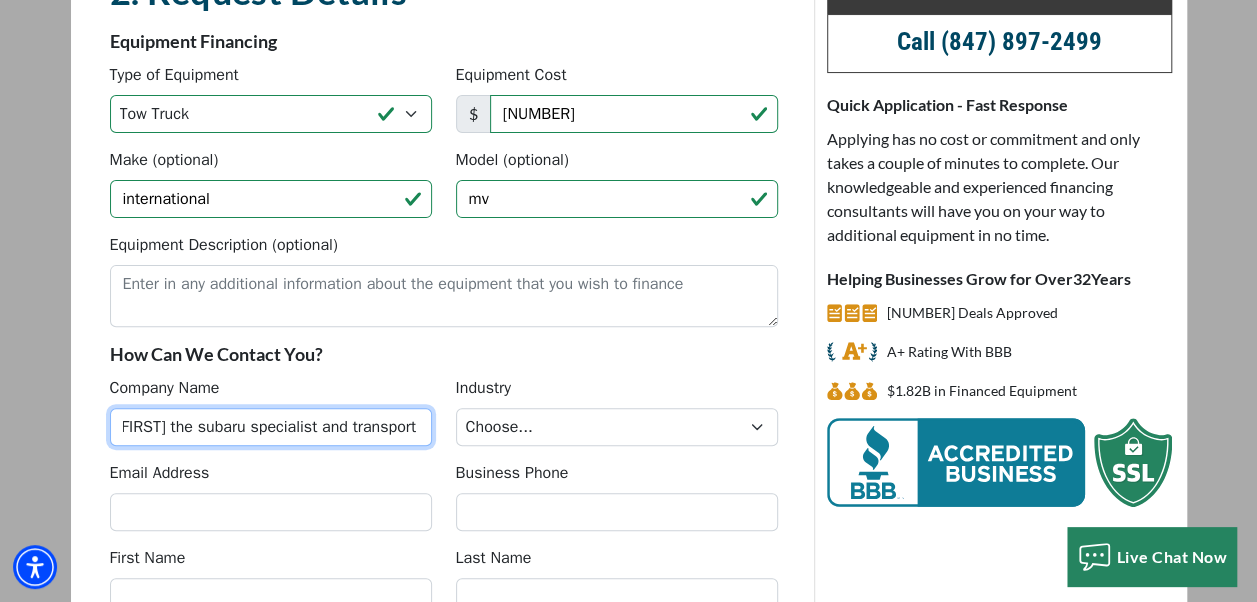 scroll, scrollTop: 0, scrollLeft: 13, axis: horizontal 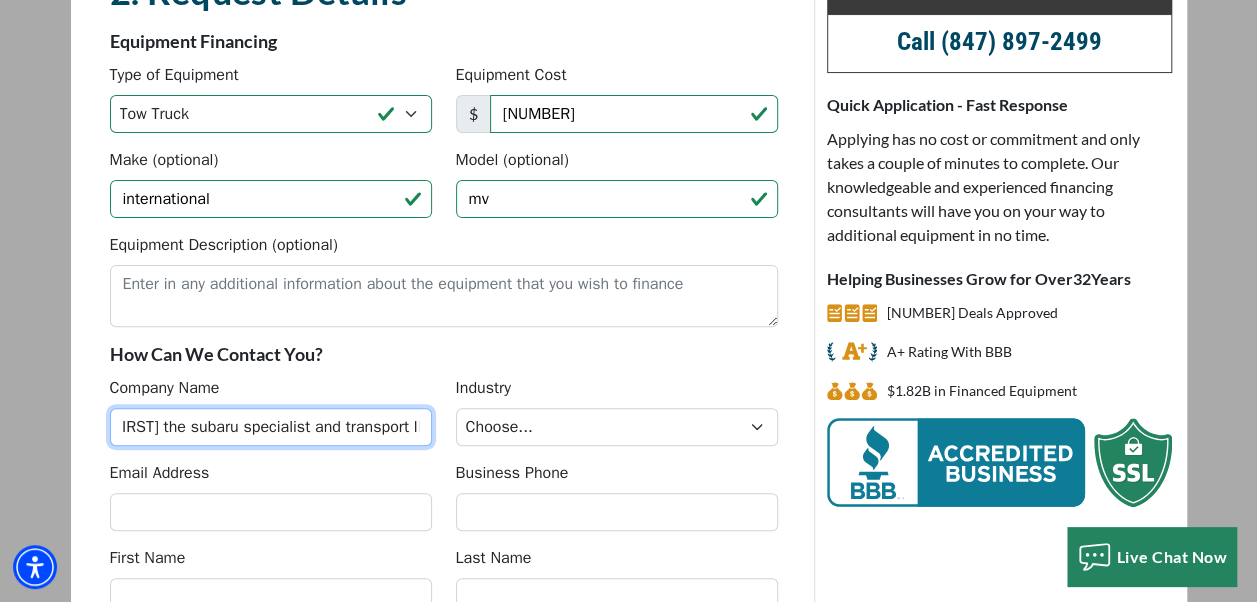 type on "[FIRST] the [PRODUCT] specialist and [COMPANY]" 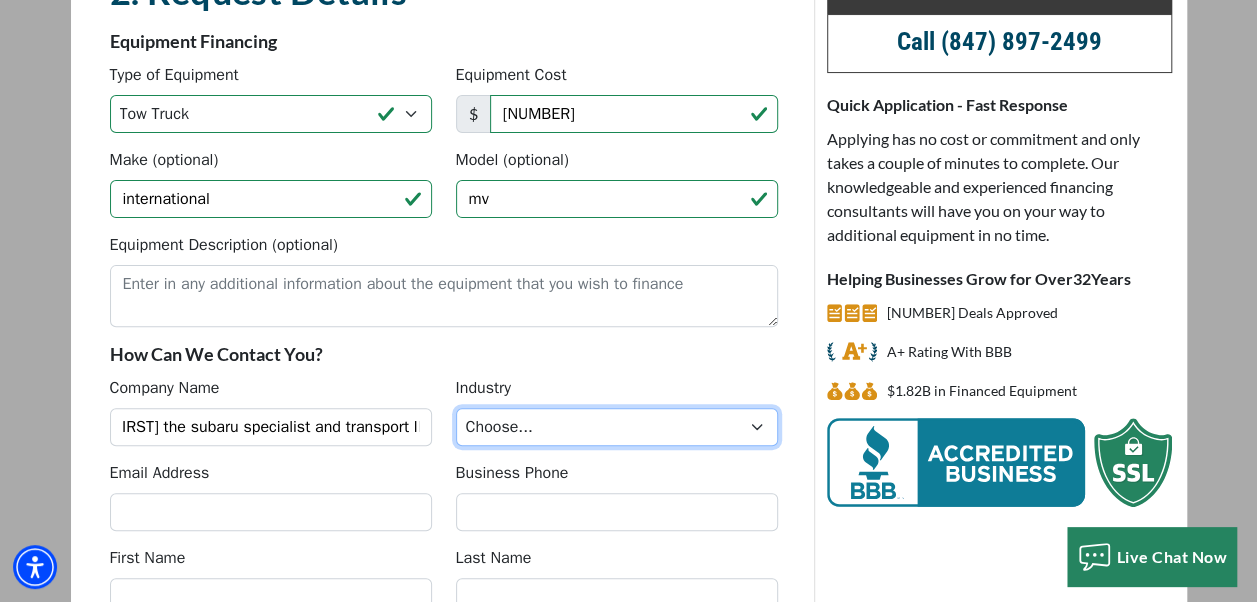 scroll, scrollTop: 0, scrollLeft: 0, axis: both 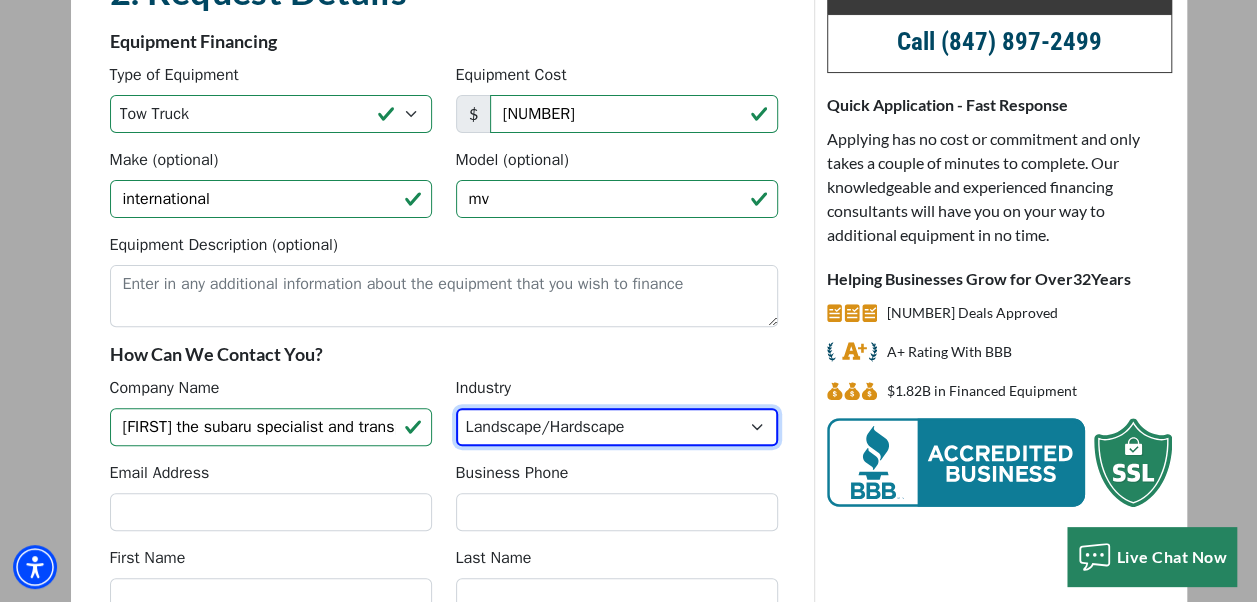 select on "1" 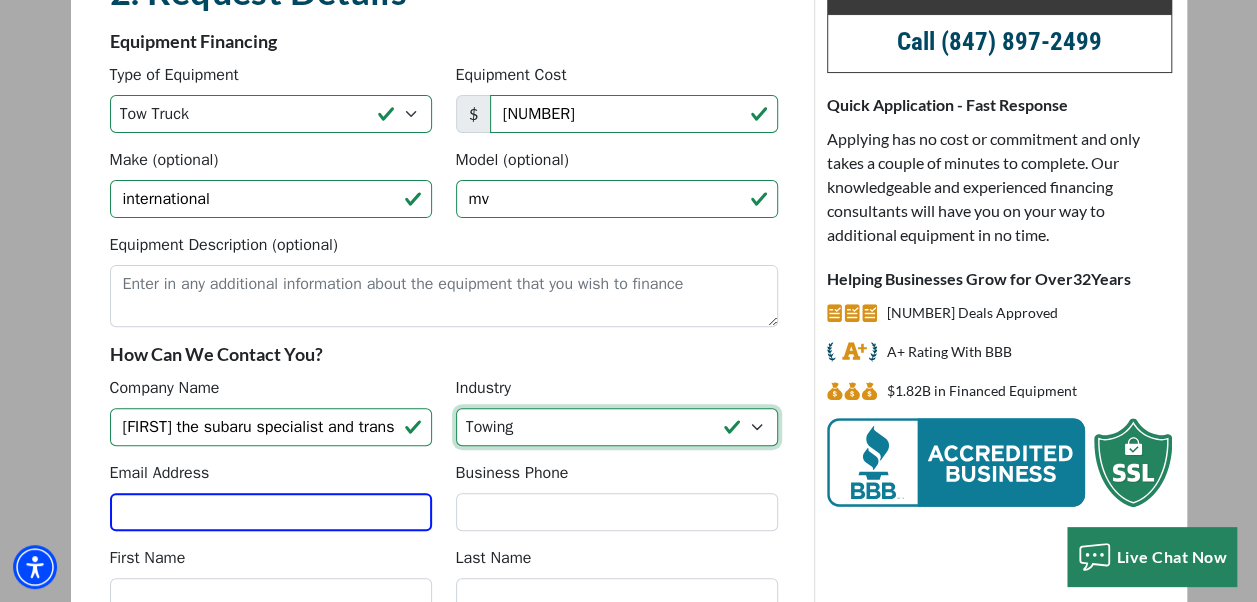 click on "Choose...
Towing
Landscape/Hardscape
Decorated Apparel
Septic
Light Construction
Other" at bounding box center (617, 427) 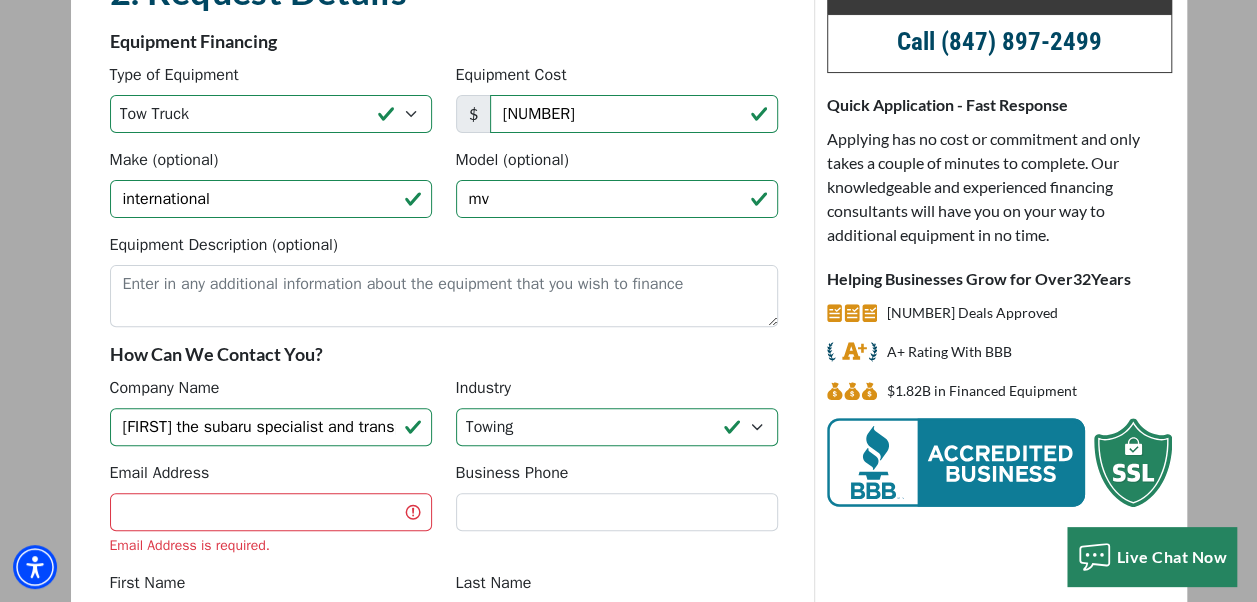click on "Email Address
Email Address is required." at bounding box center (271, 508) 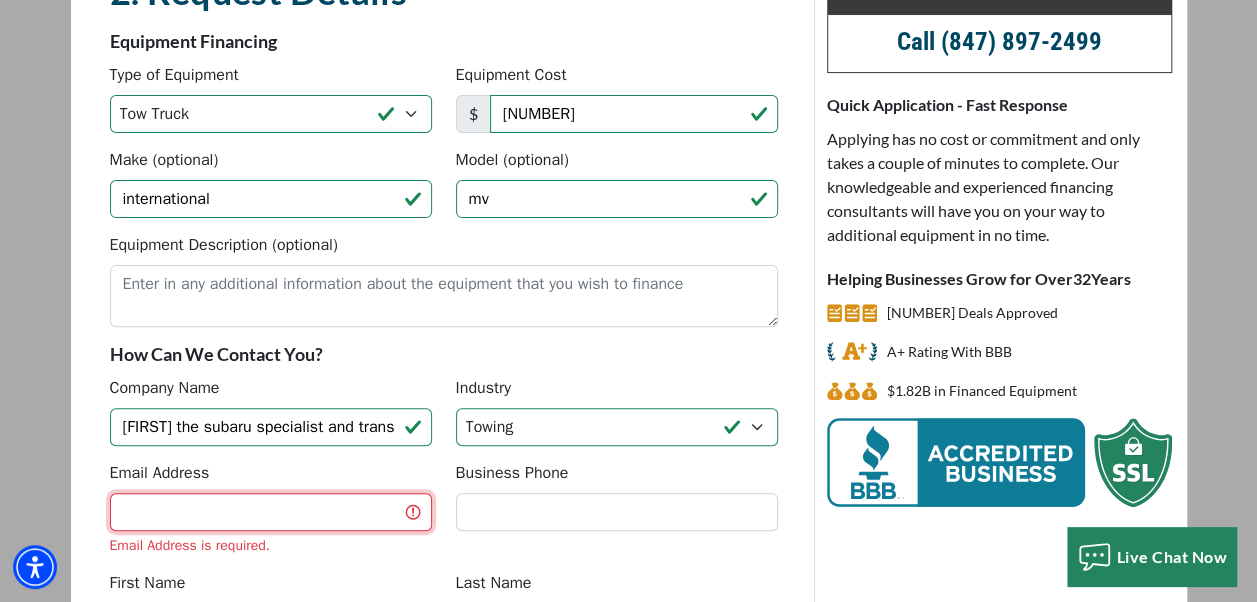 click on "Email Address" at bounding box center (271, 512) 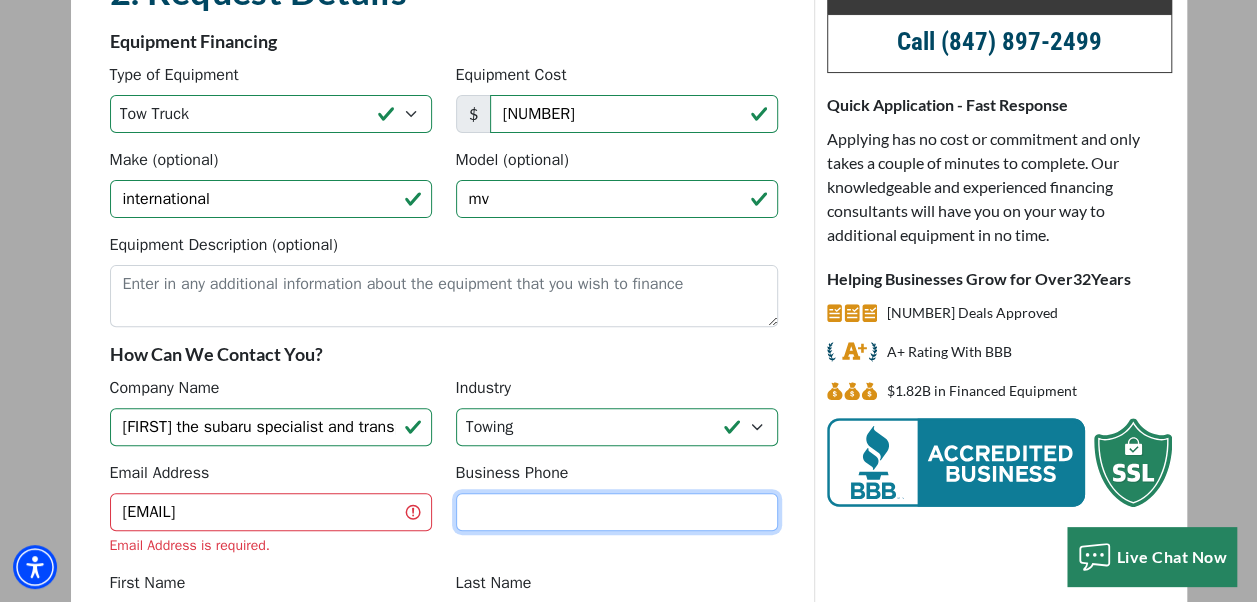 type on "[PHONE]" 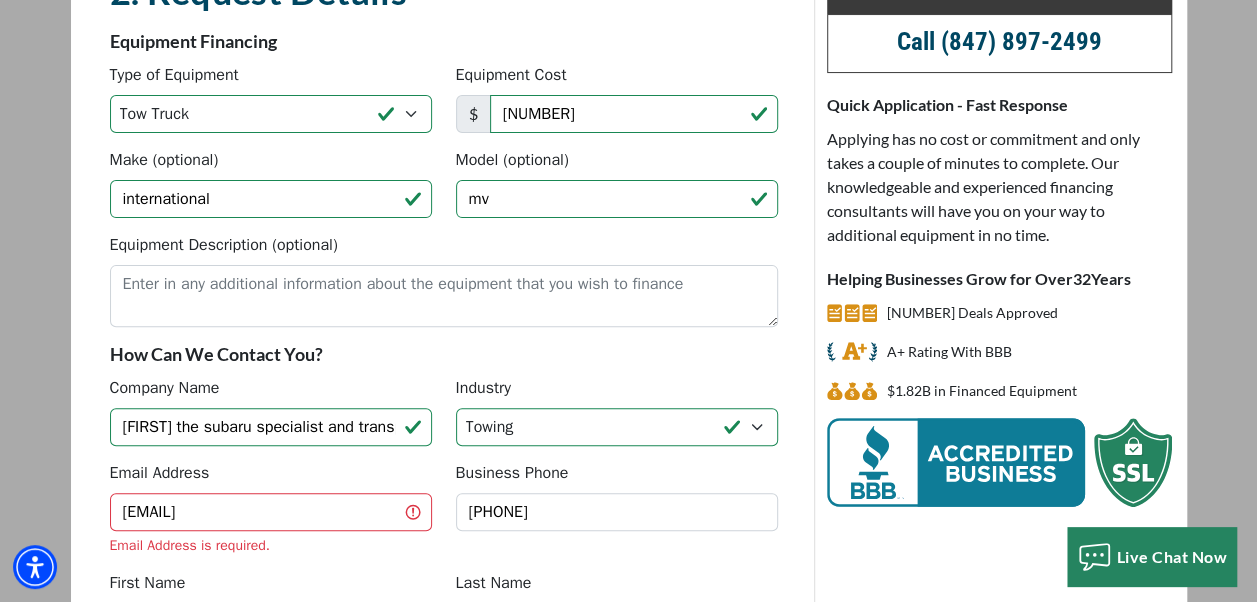 type on "[FIRST]" 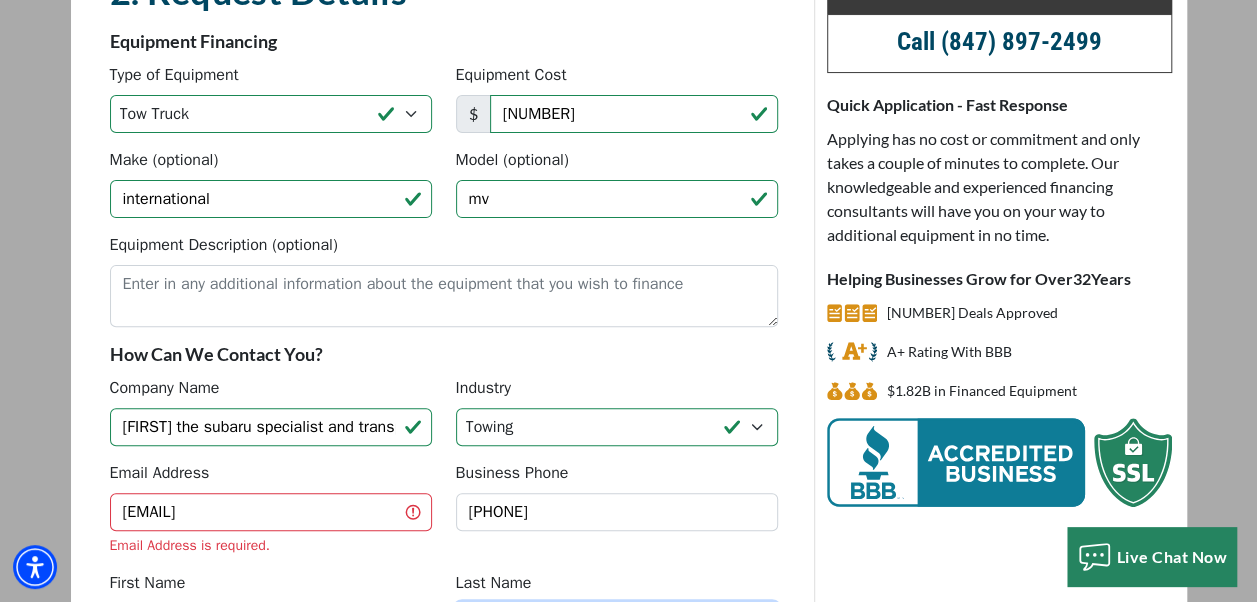 type on "escobedo" 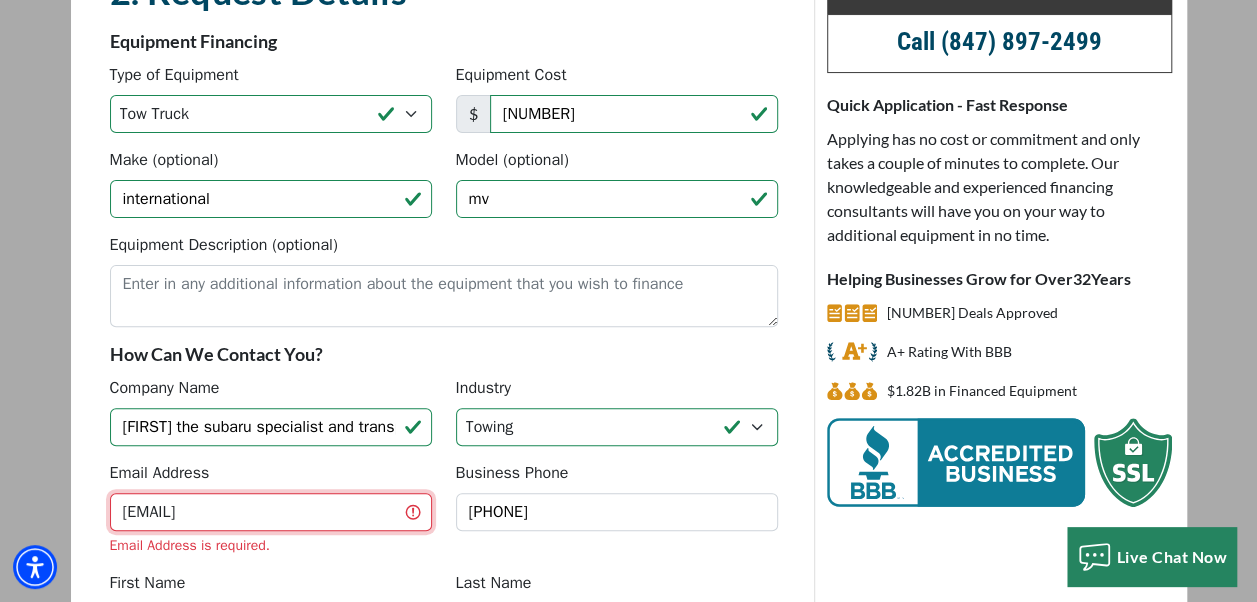 type on "(509) 361-0979" 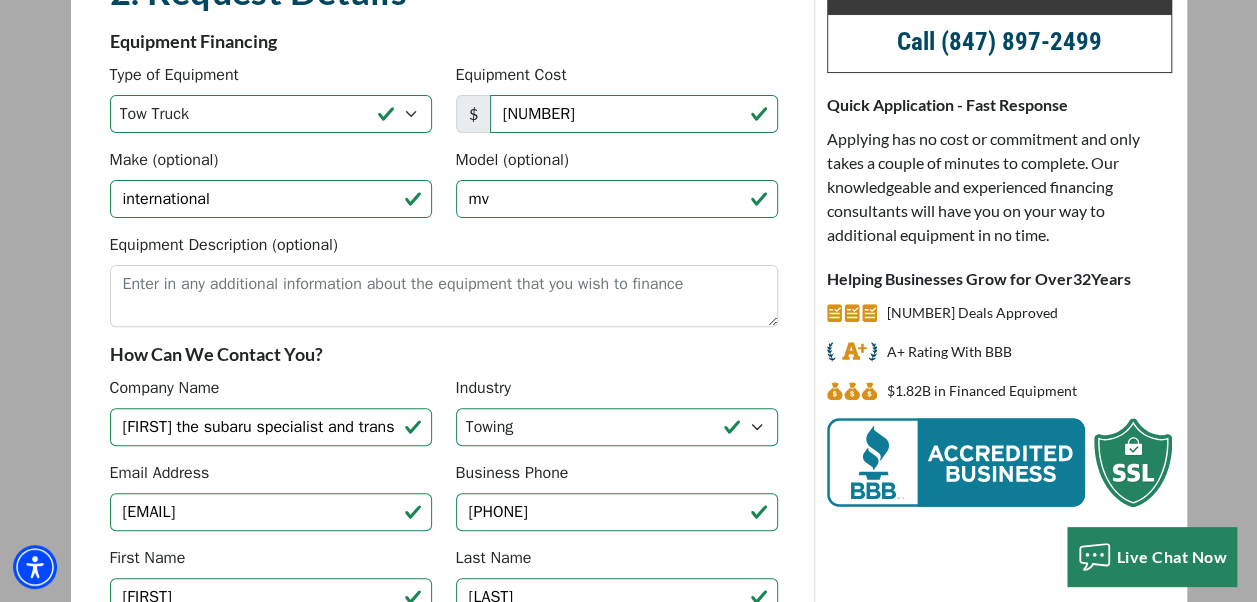click on "How Can We Contact You?" at bounding box center (444, 354) 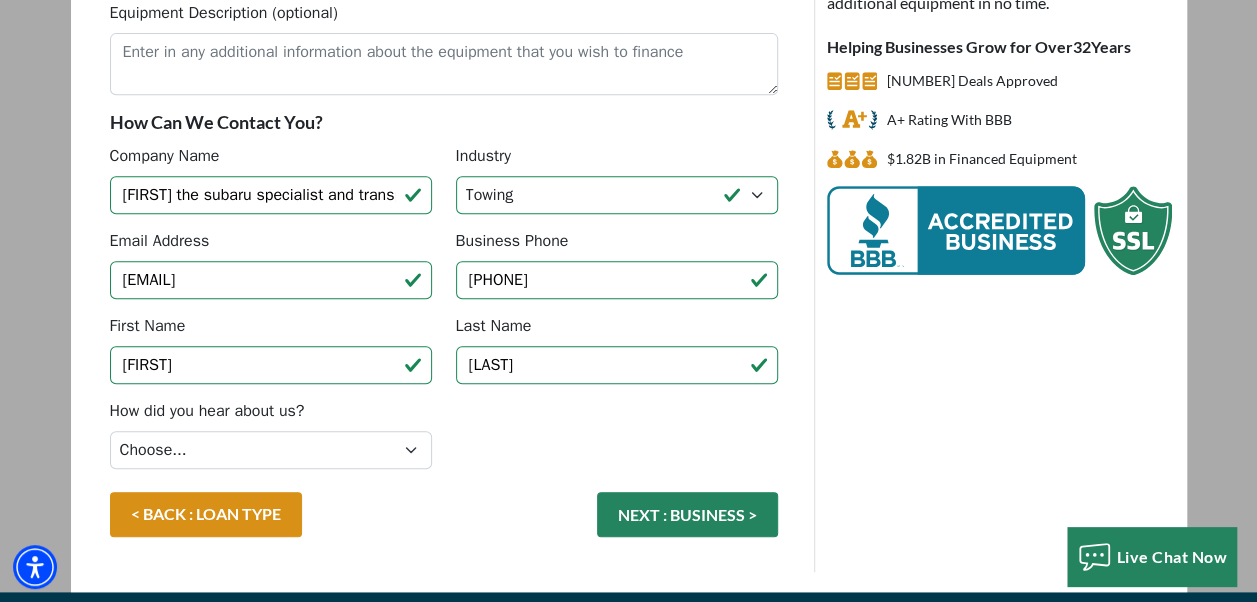 scroll, scrollTop: 478, scrollLeft: 0, axis: vertical 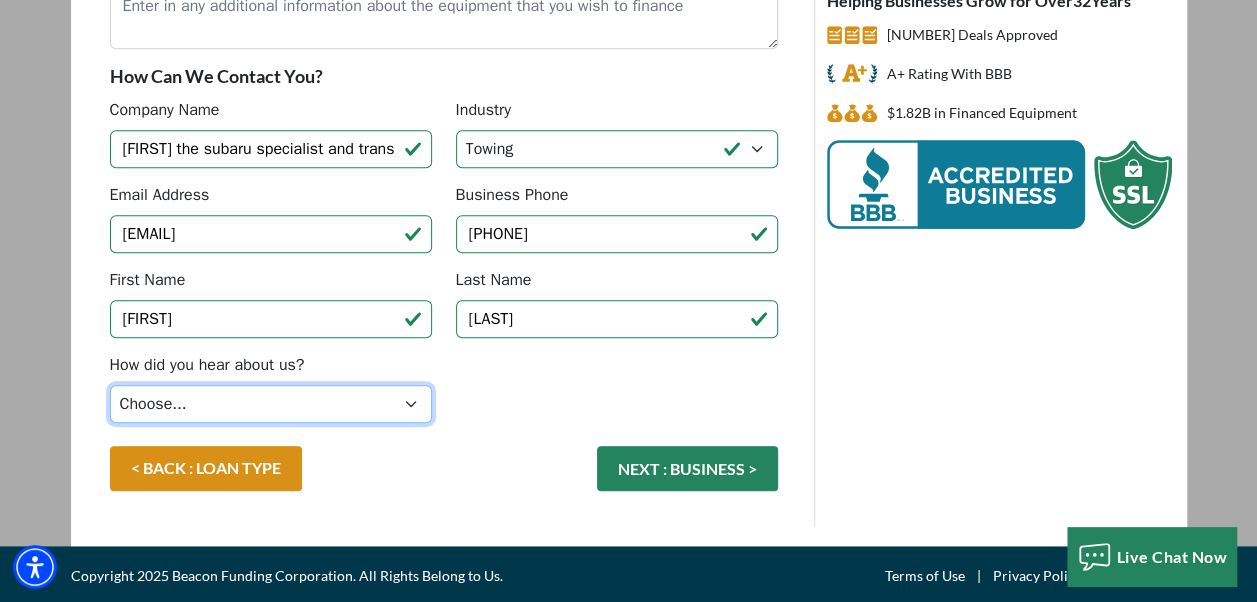 click on "Choose...
Internet Search
Vendor Referral
Word of Mouth
Client Referral
Email
Existing/Past Client
Facebook - Tow Truck to Buy & Sale
Telemarketing
Tradeshow
Motor Club Referral
Bank Refererral
Direct Mail
Magazine Ad
Other" at bounding box center (271, 404) 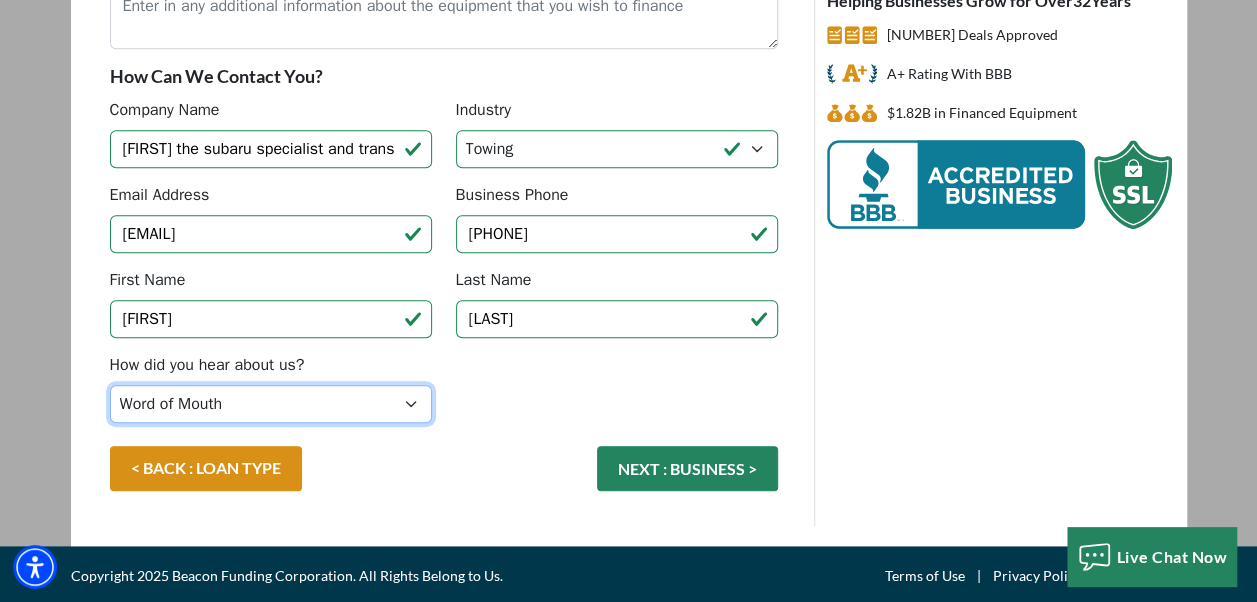 click on "Choose...
Internet Search
Vendor Referral
Word of Mouth
Client Referral
Email
Existing/Past Client
Facebook - Tow Truck to Buy & Sale
Telemarketing
Tradeshow
Motor Club Referral
Bank Refererral
Direct Mail
Magazine Ad
Other" at bounding box center [271, 404] 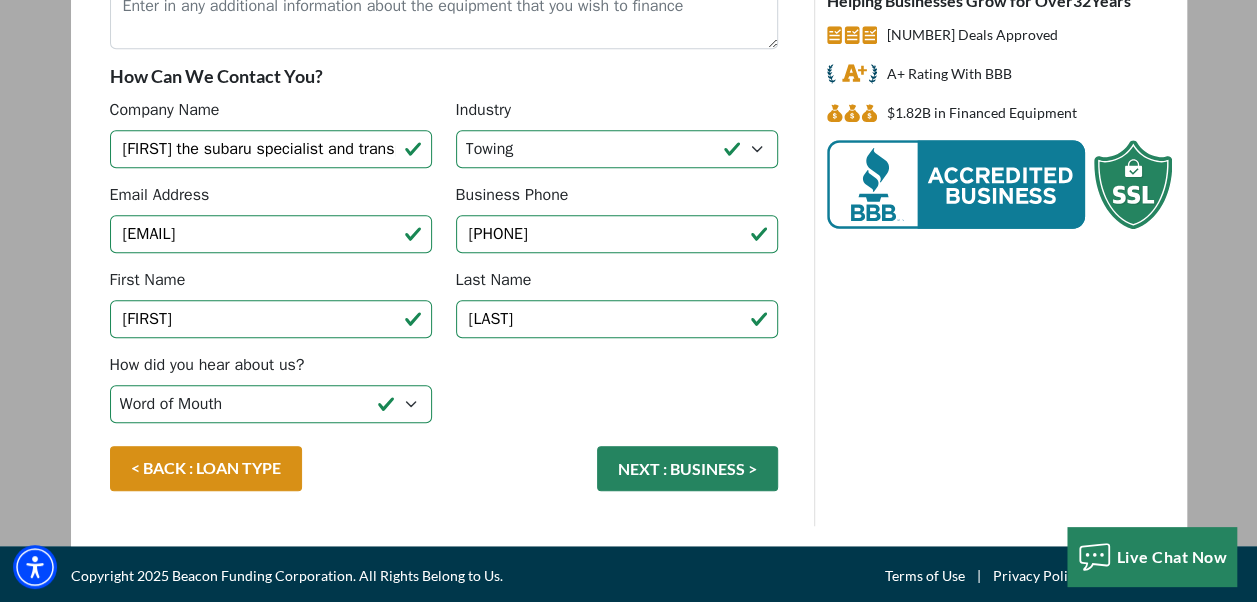 click on "< BACK : LOAN TYPE
NEXT : BUSINESS >" at bounding box center (444, 478) 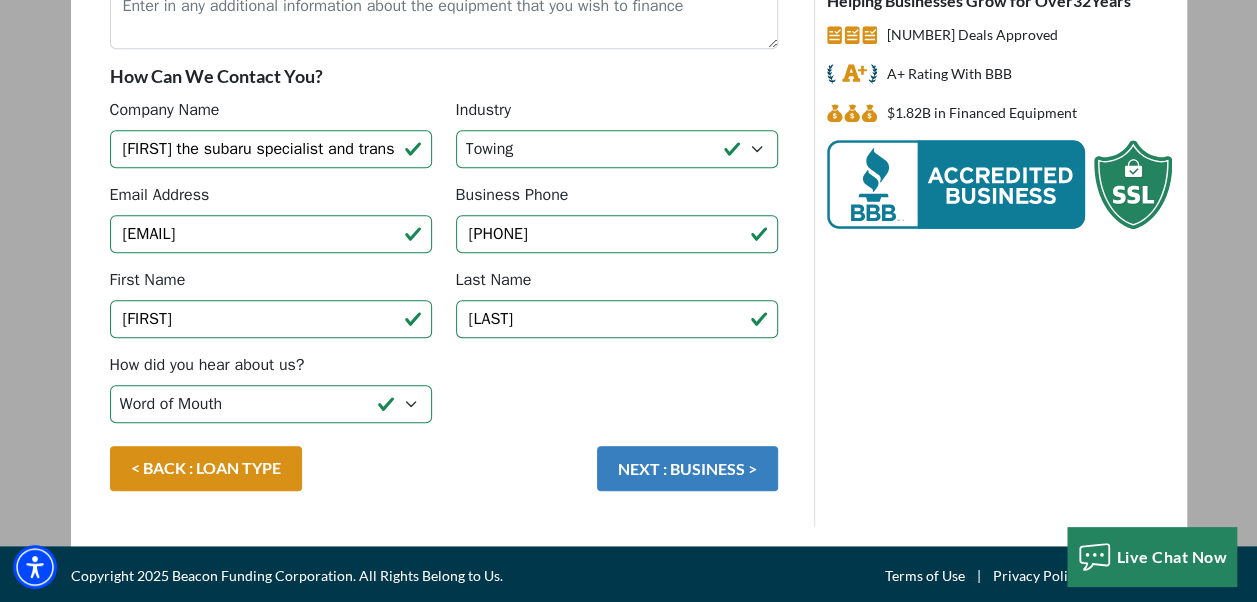 click on "NEXT : BUSINESS >" at bounding box center (687, 468) 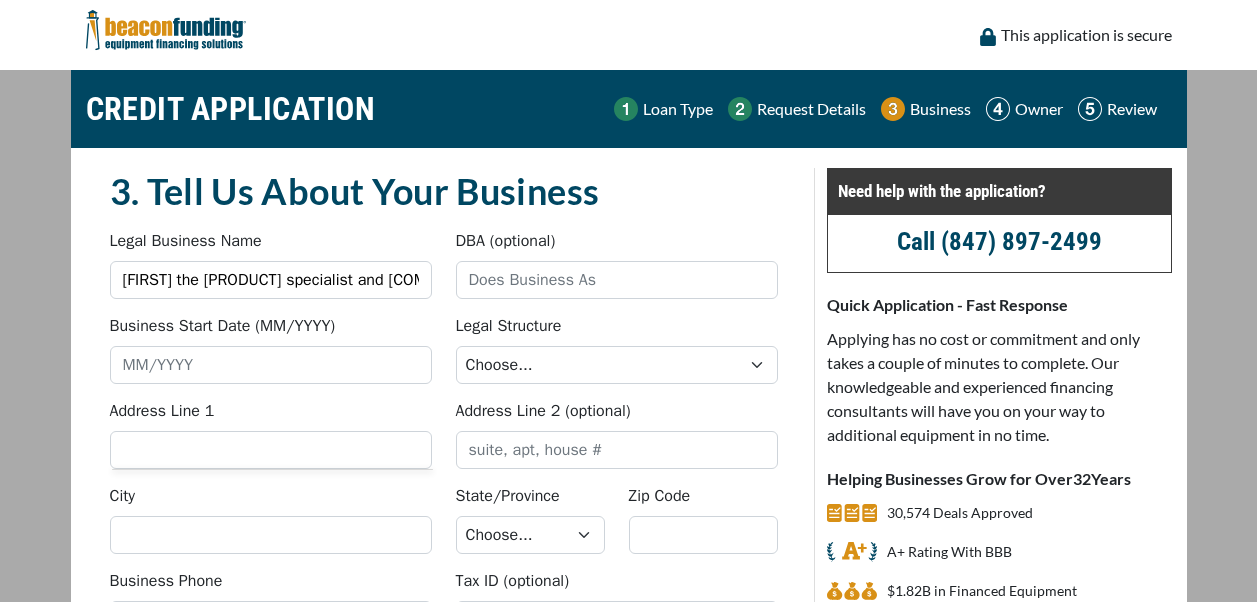 scroll, scrollTop: 0, scrollLeft: 0, axis: both 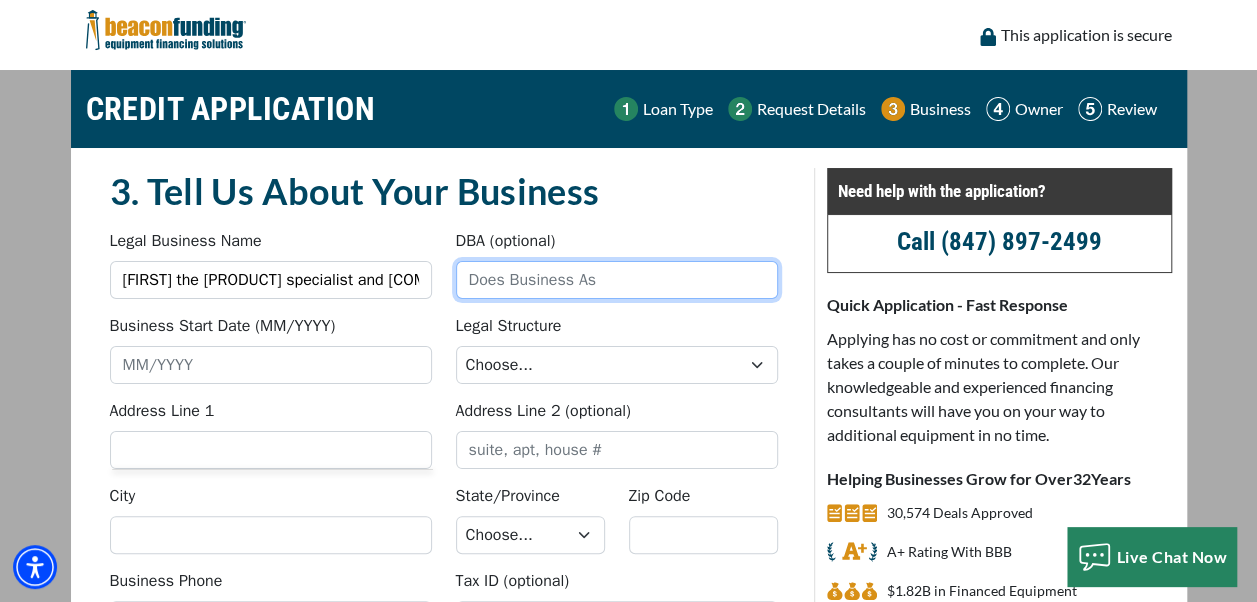 click on "DBA (optional)" at bounding box center [617, 280] 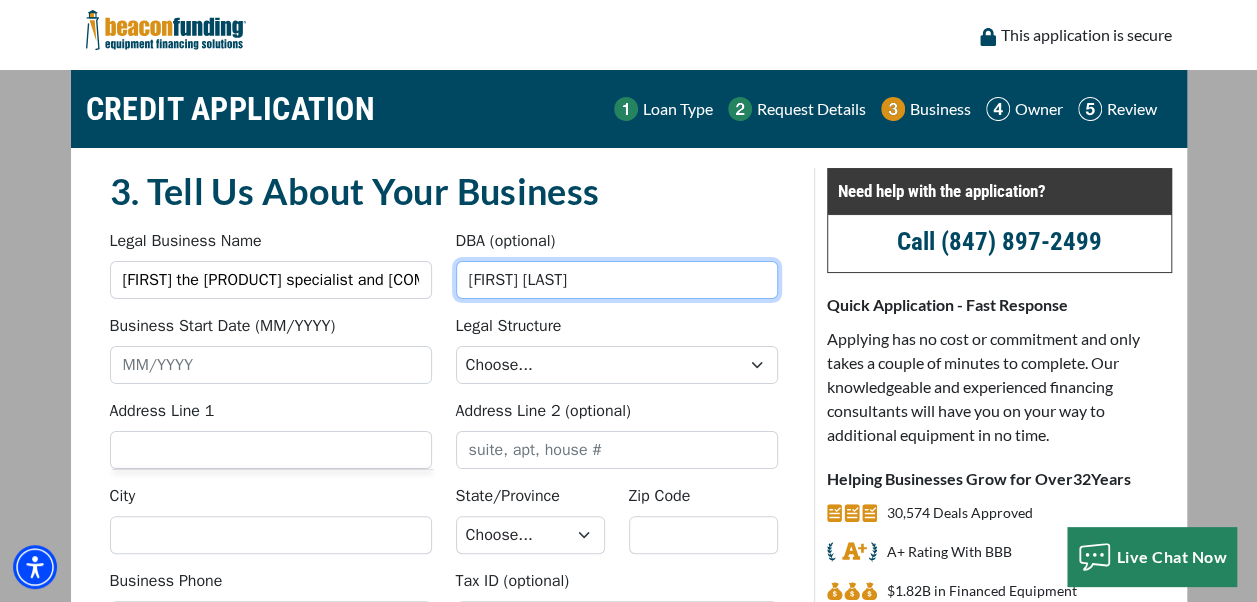 type on "[FIRST] [LAST]" 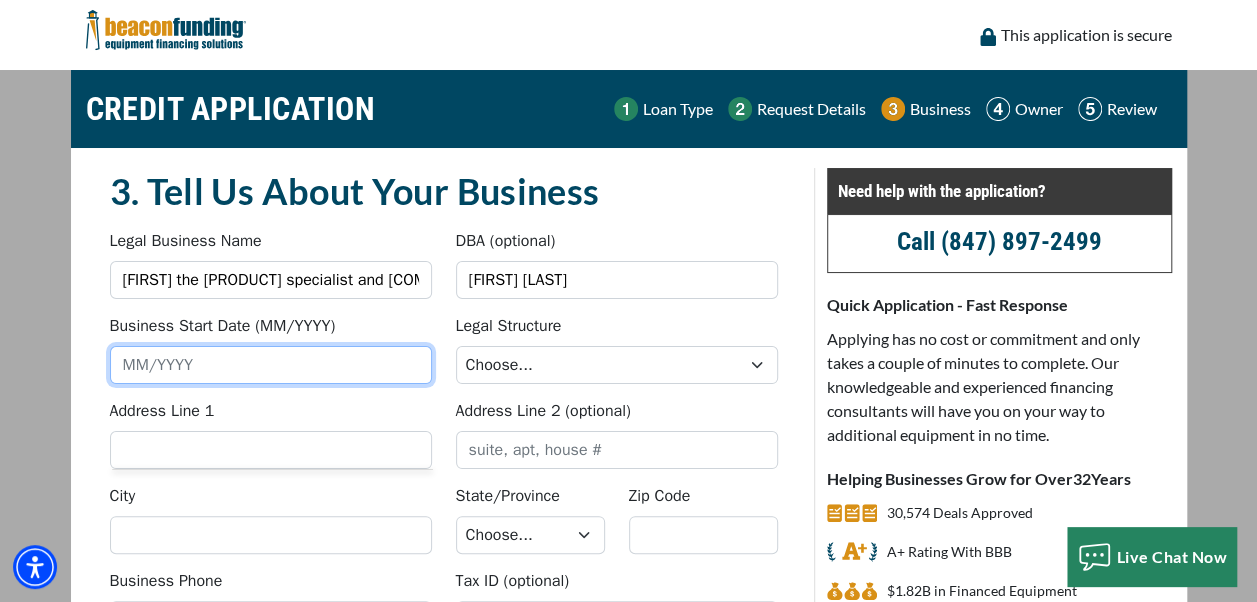click on "Business Start Date (MM/YYYY)" at bounding box center (271, 365) 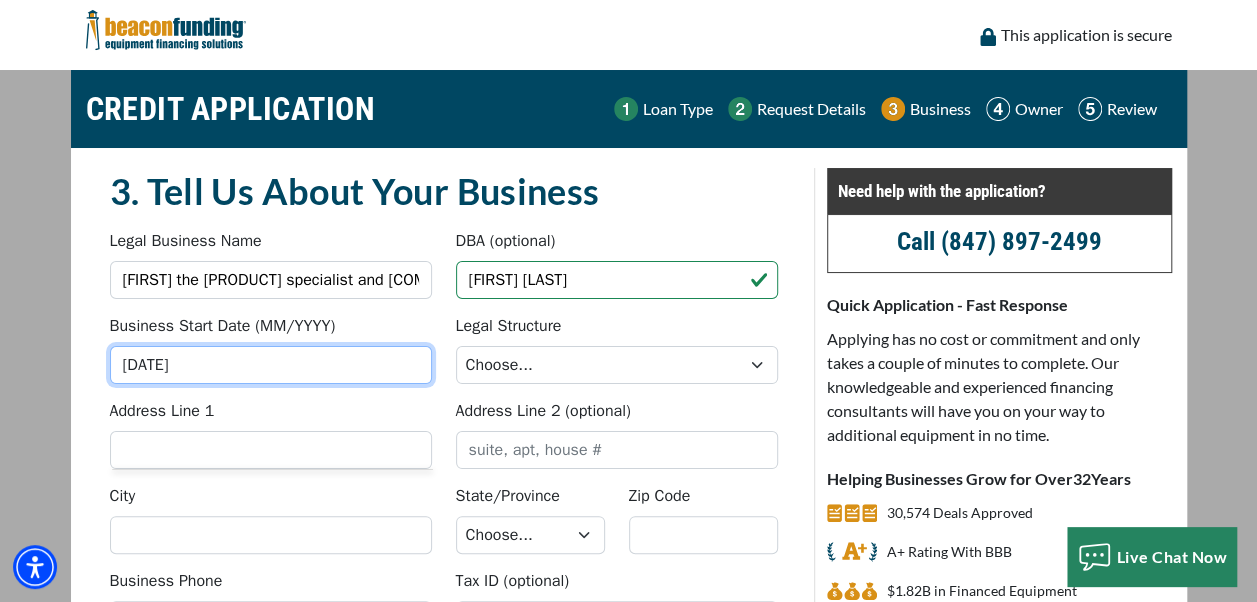type on "[DATE]" 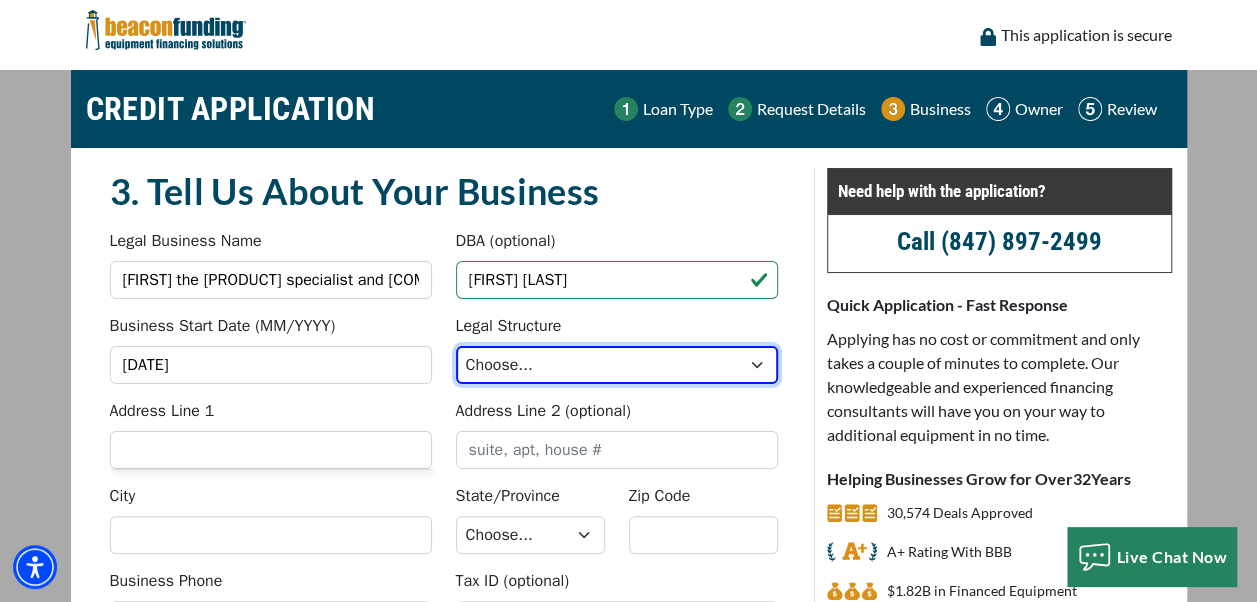 click on "Choose...
Corporation
LLC
LLP
Municipality
Non-Profit
Partnership
Proprietorship" at bounding box center (617, 365) 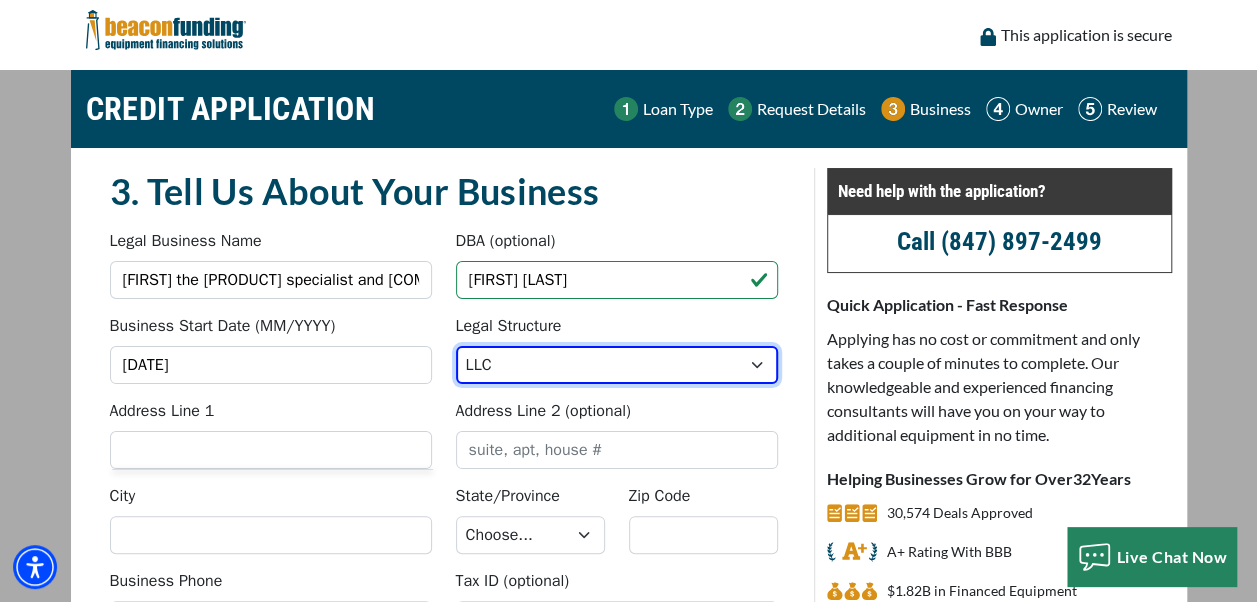 click on "Choose...
Corporation
LLC
LLP
Municipality
Non-Profit
Partnership
Proprietorship" at bounding box center [617, 365] 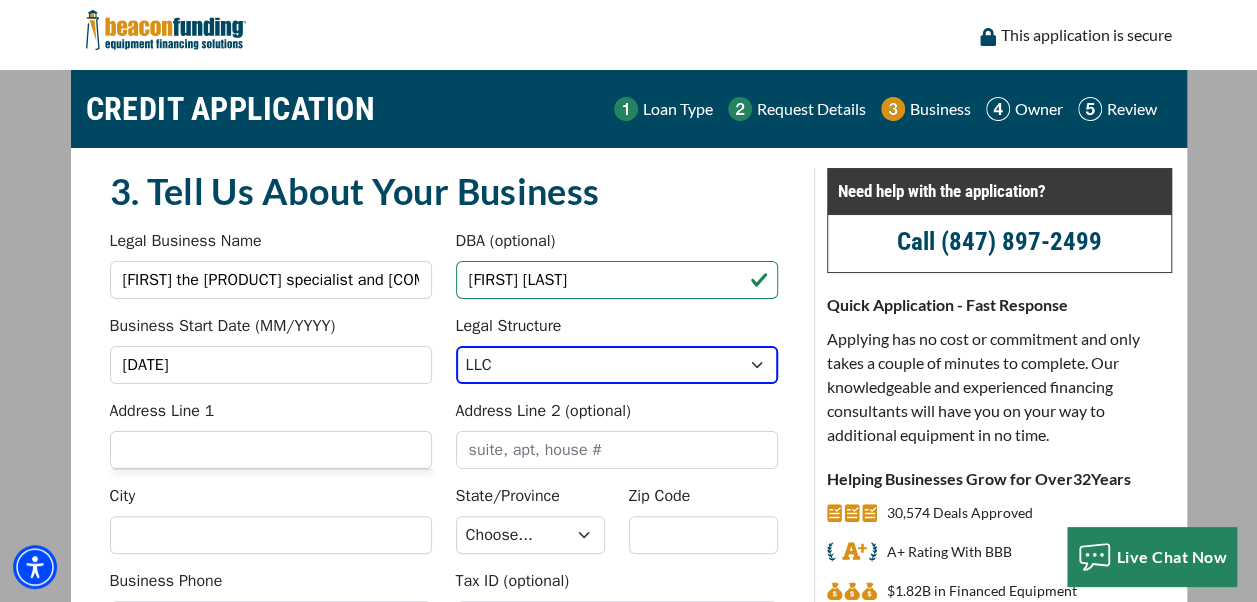 click on "Address Line 1" at bounding box center (271, 450) 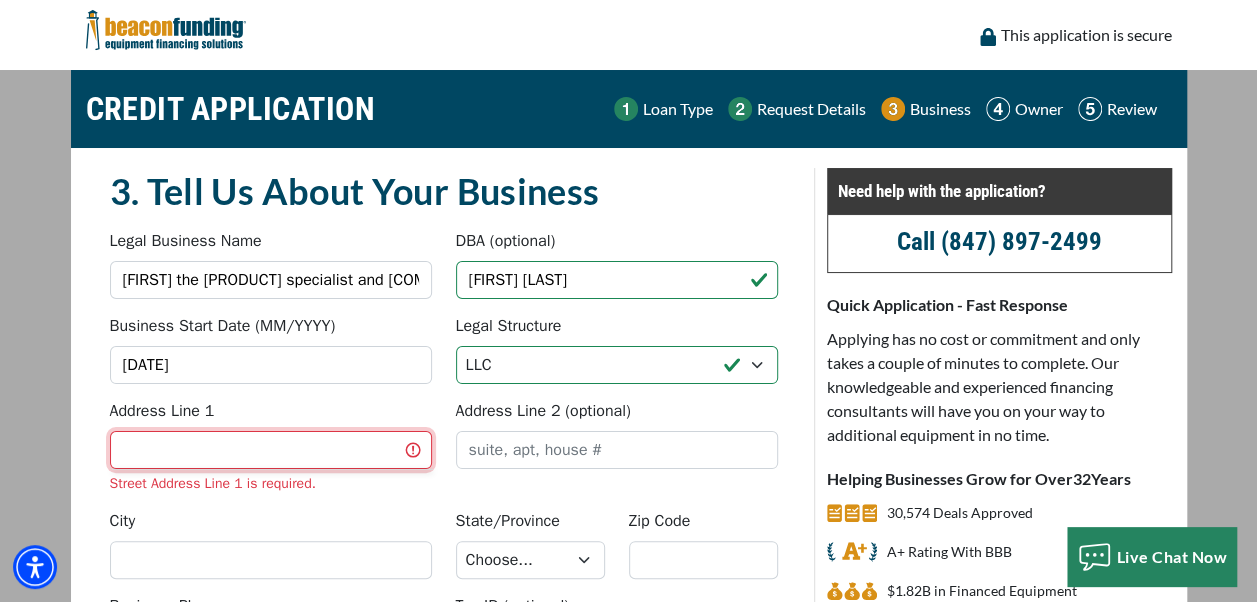 click on "Address Line 1" at bounding box center [271, 450] 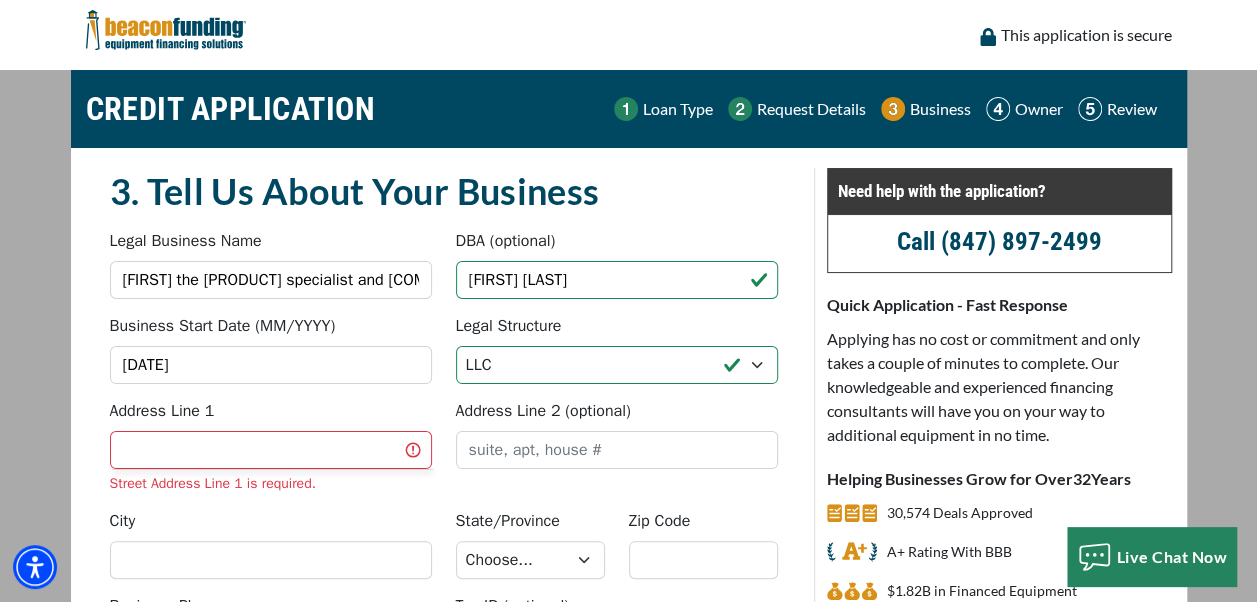 click on "Address Line 1
Street Address Line 1 is required.
Address Line 2 (optional)" at bounding box center (444, 454) 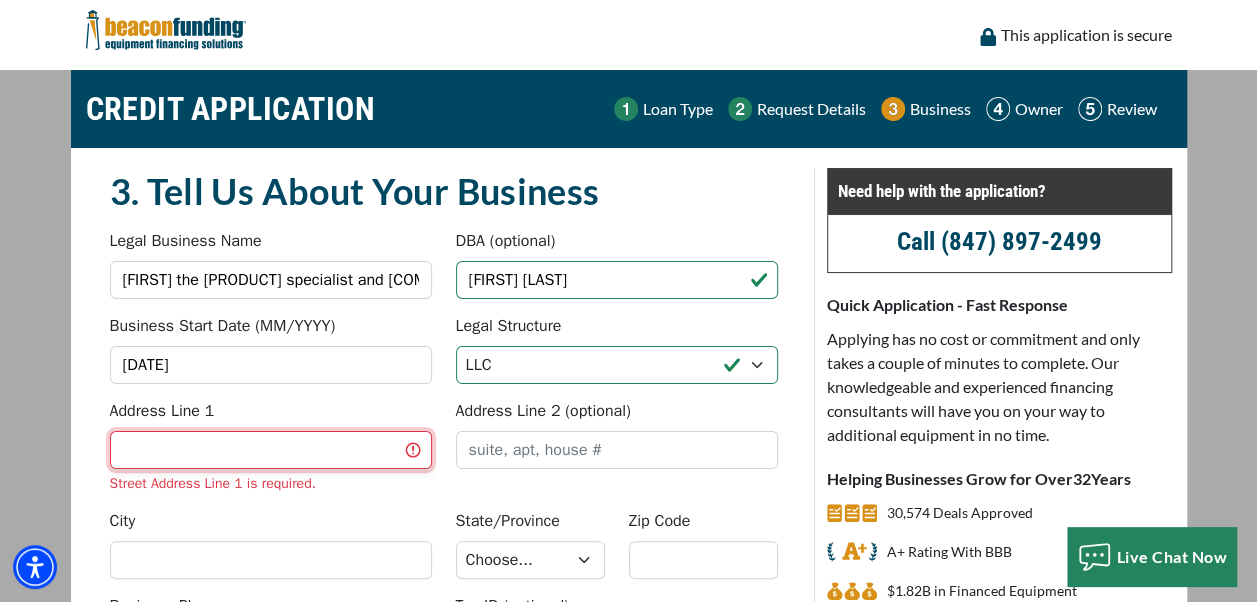 click on "Address Line 1" at bounding box center [271, 450] 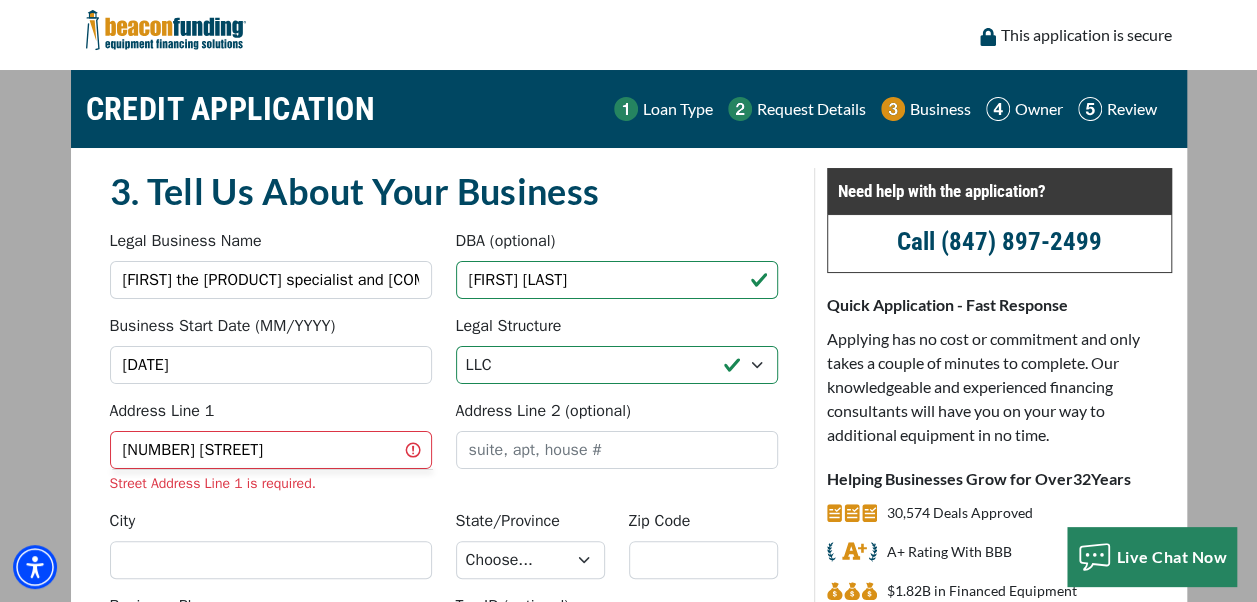 type on "[LAST]" 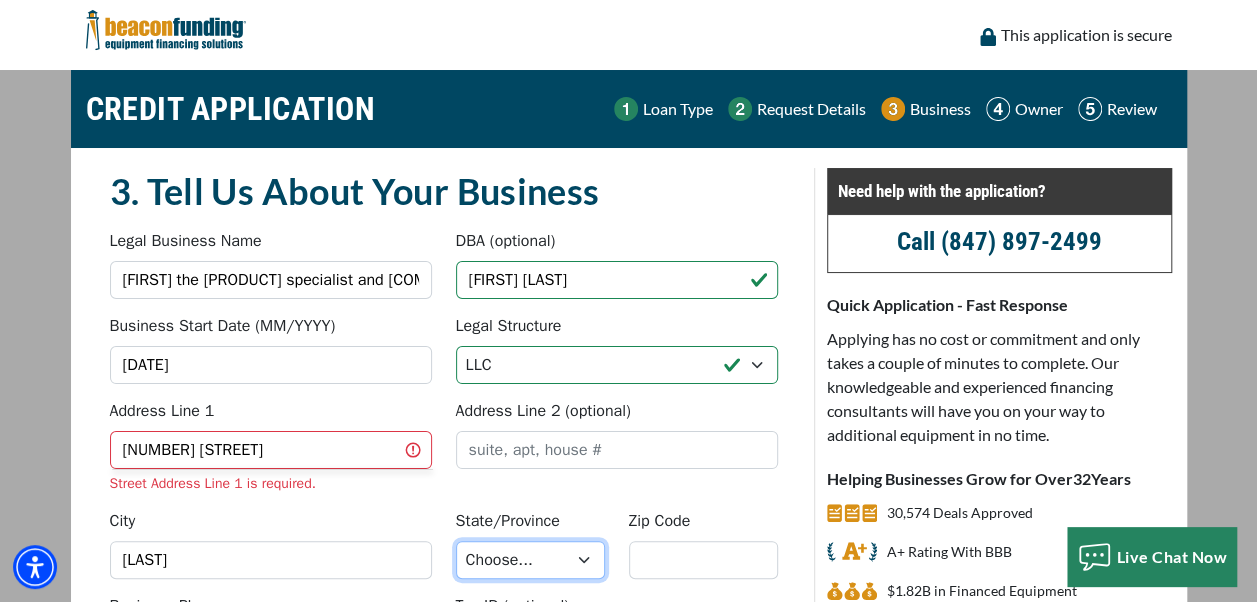 select on "[NUMBER]" 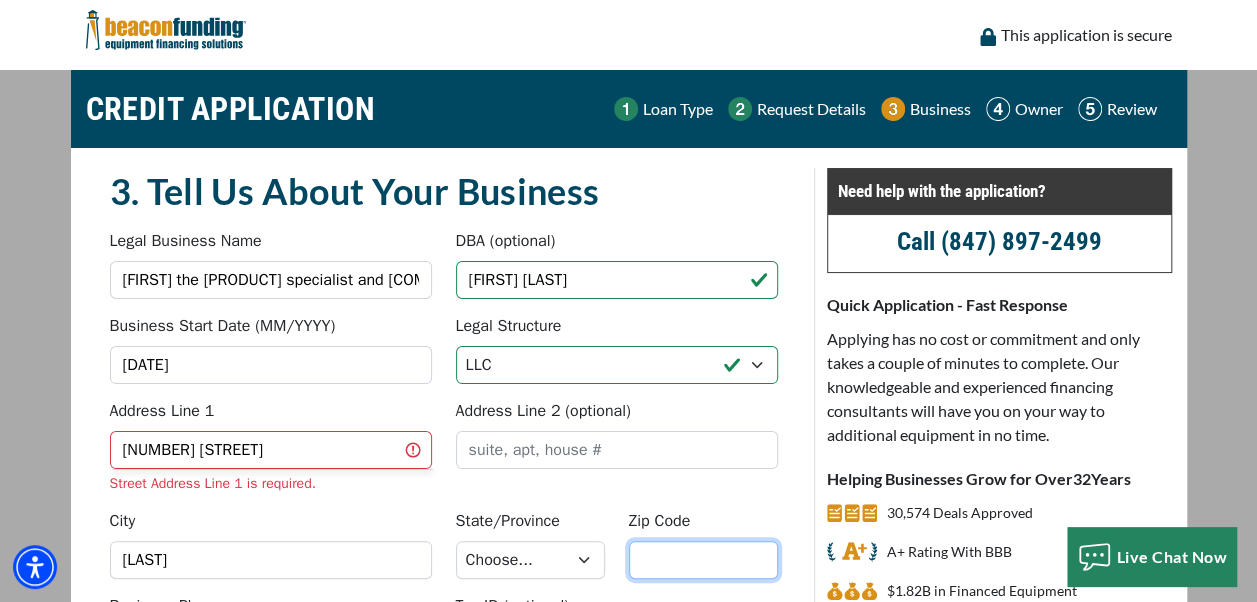 type on "[POSTAL_CODE]" 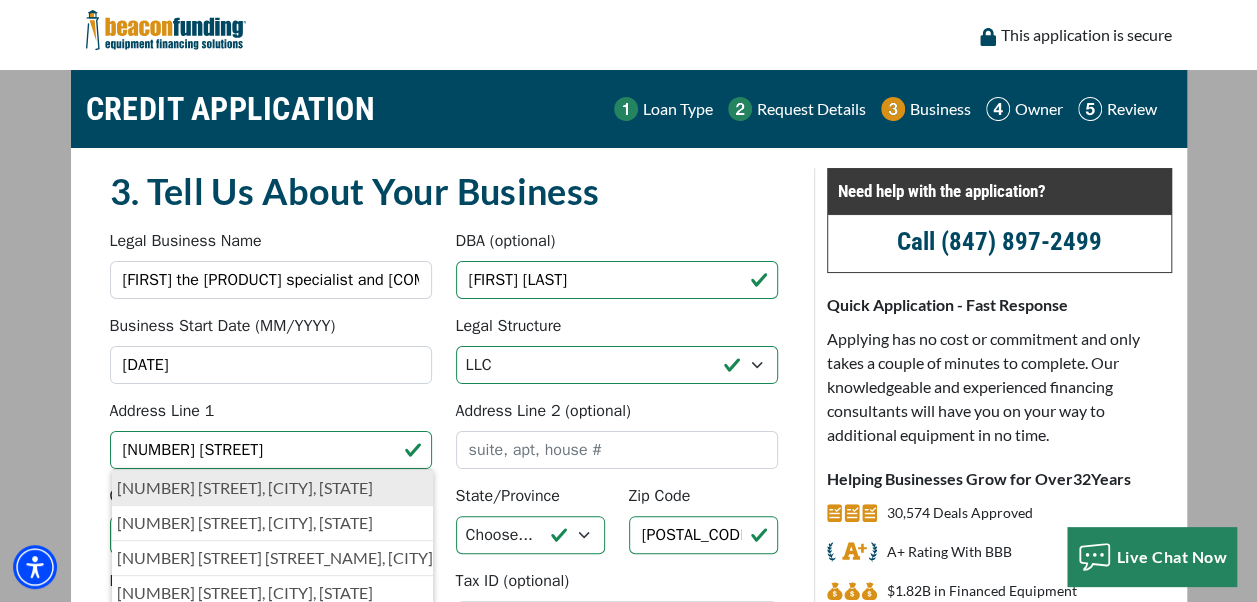 click on "[NUMBER] [STREET], [CITY], [STATE], [COUNTRY]" at bounding box center [273, 488] 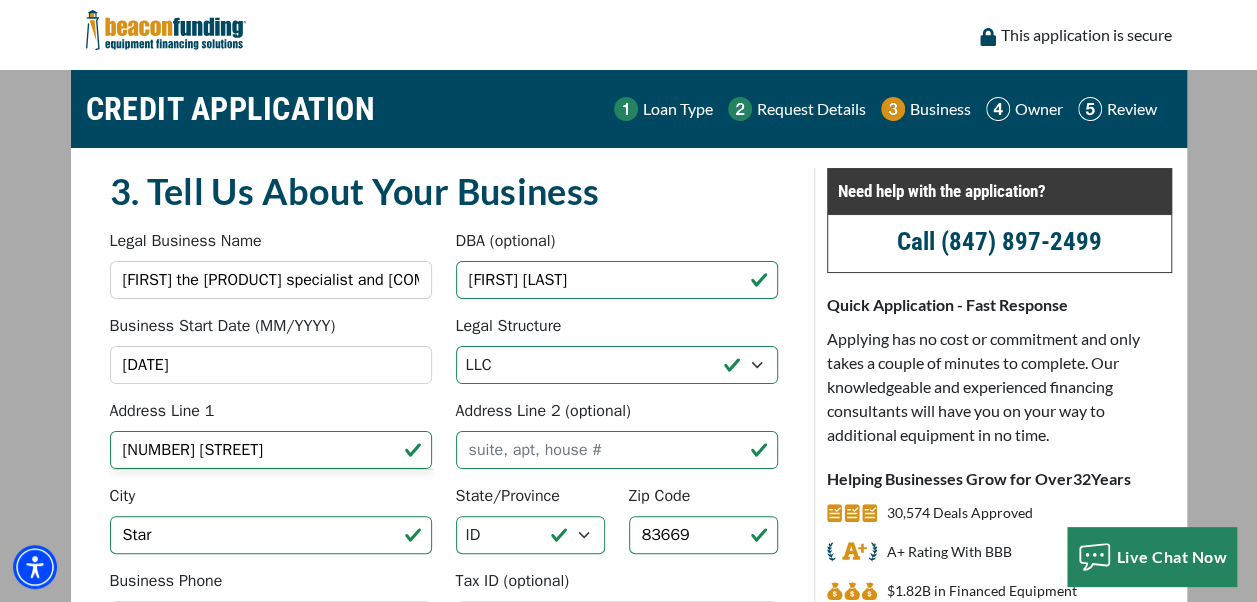 click on "City
Star" at bounding box center (271, 519) 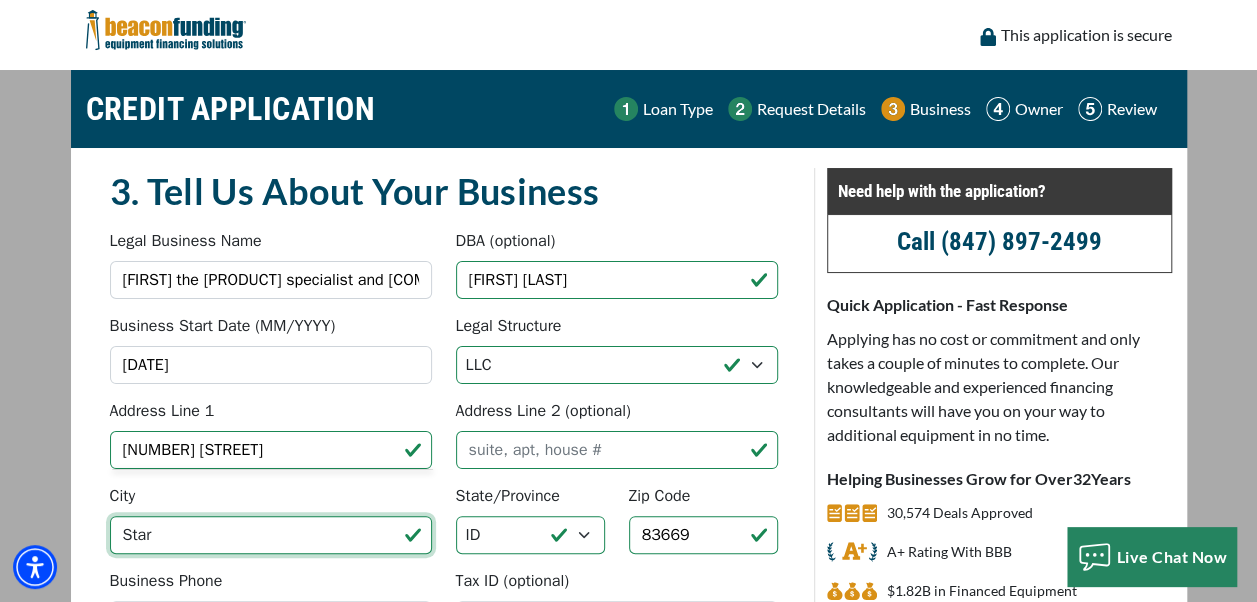 click on "Star" at bounding box center [271, 535] 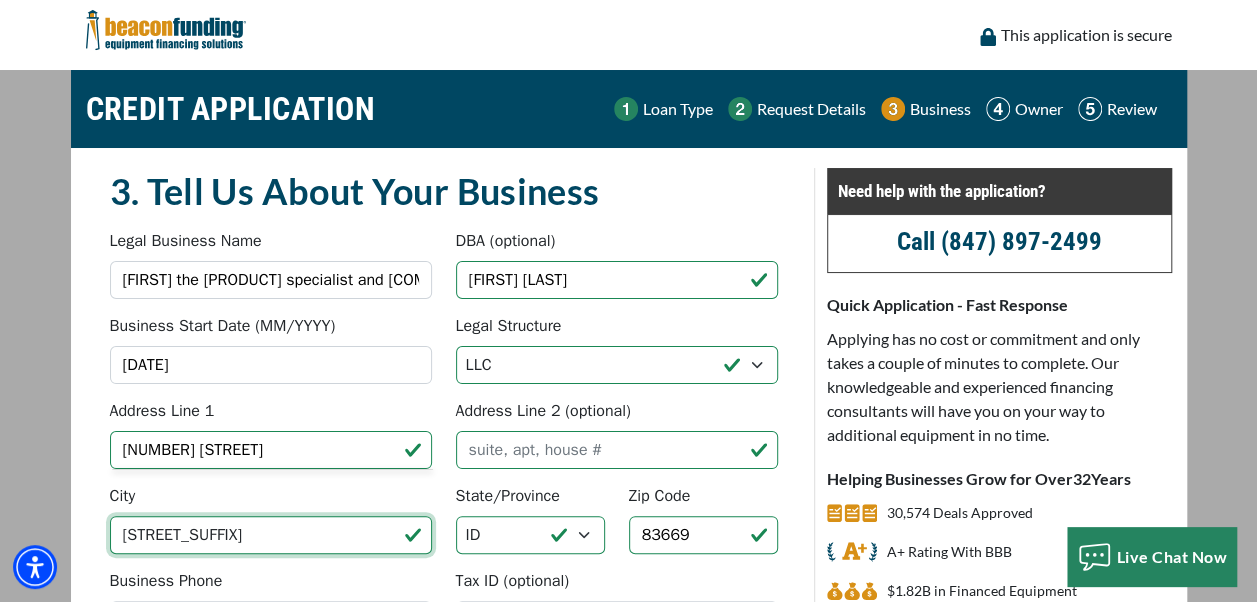 type on "S" 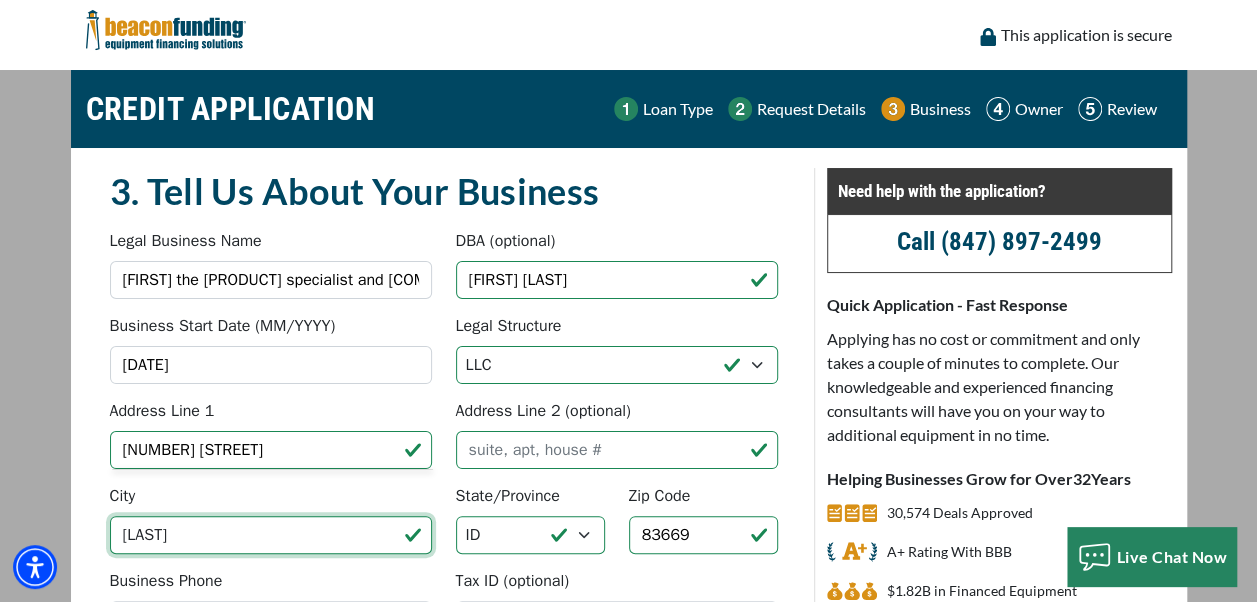 type on "brewster" 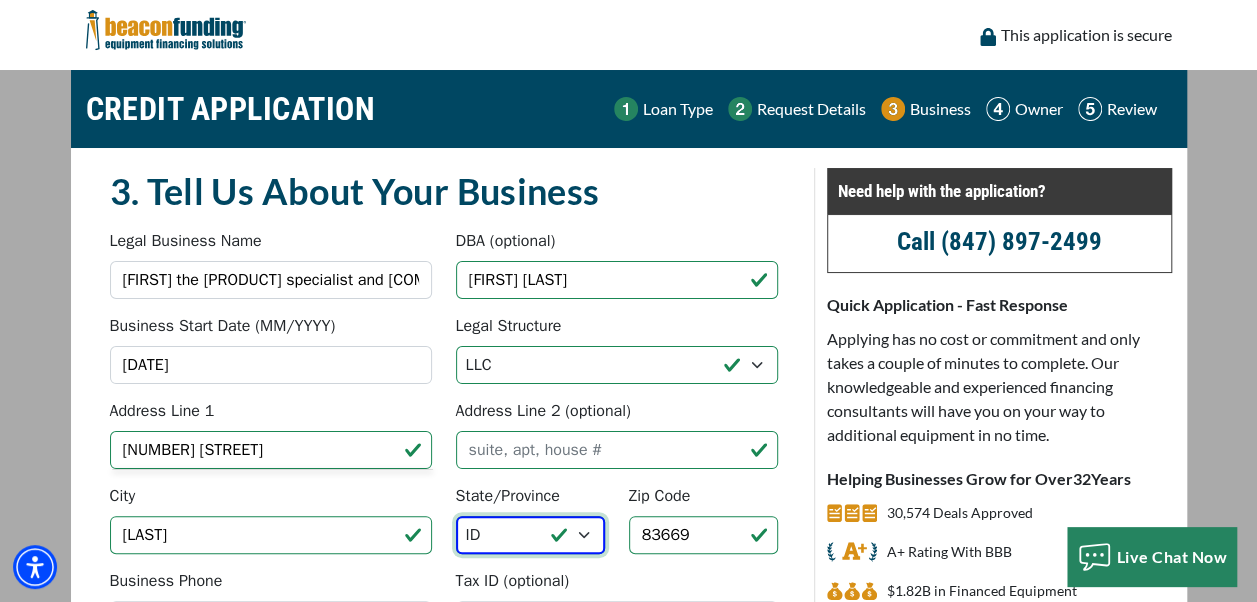 select on "49" 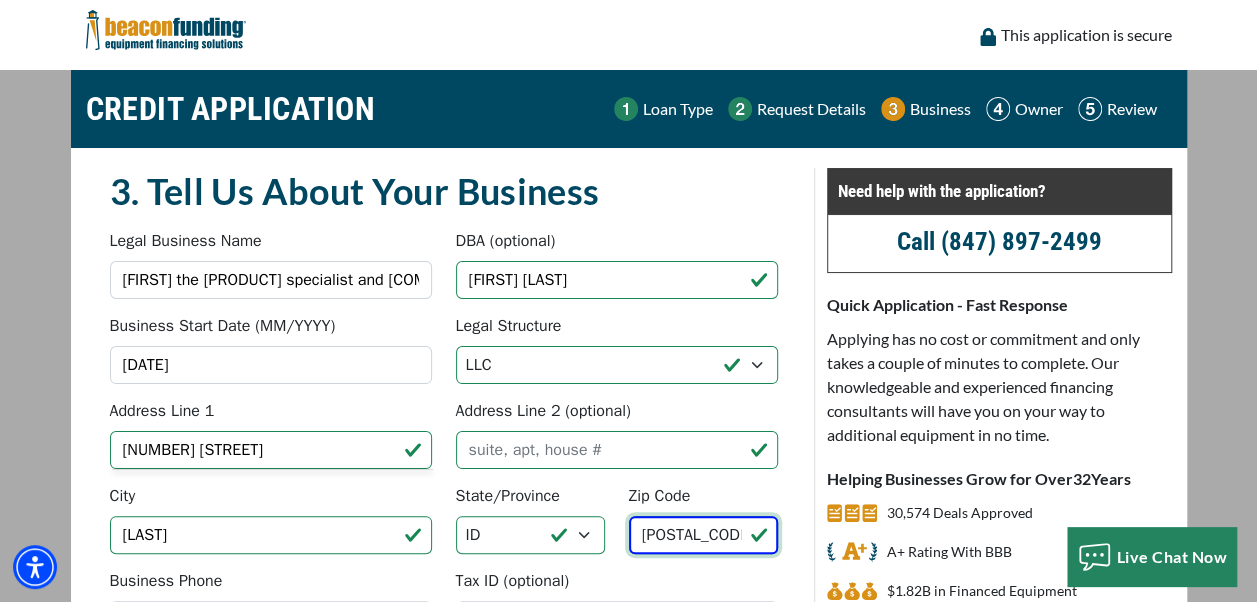 type on "98812" 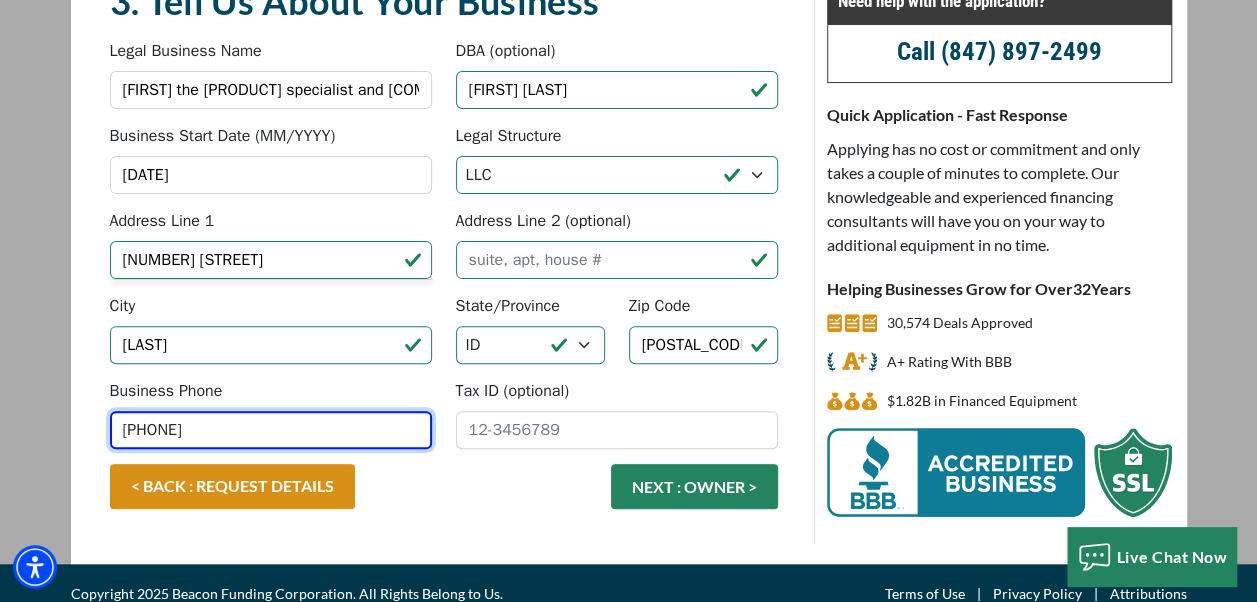 scroll, scrollTop: 208, scrollLeft: 0, axis: vertical 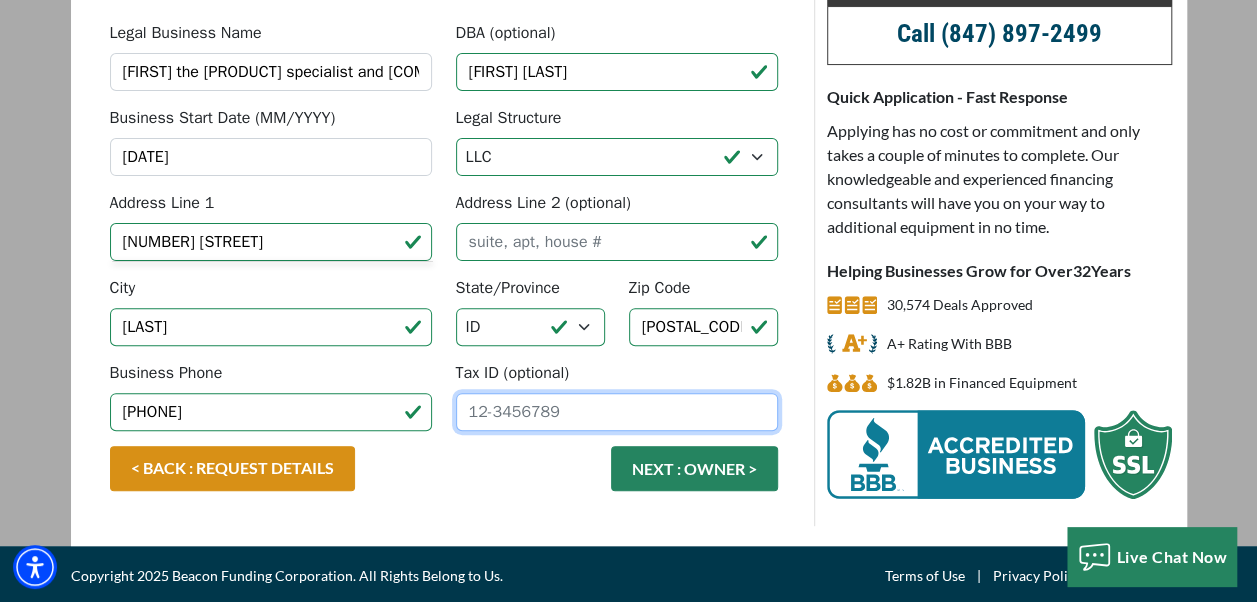 click on "Tax ID (optional)" at bounding box center (617, 412) 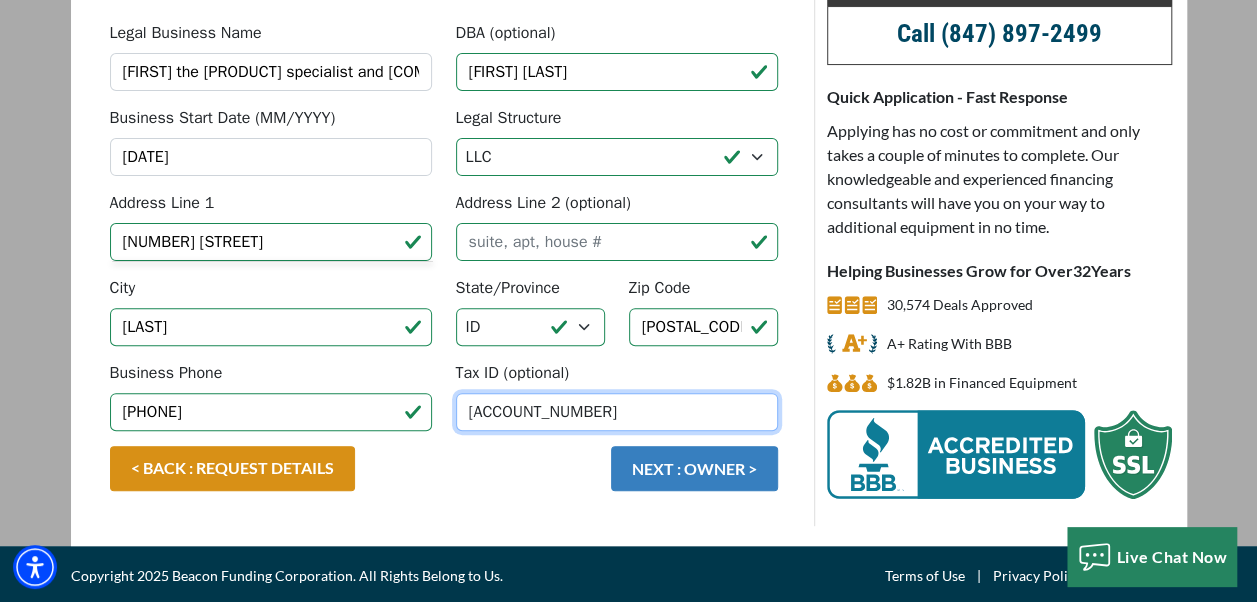 type on "86-2845425" 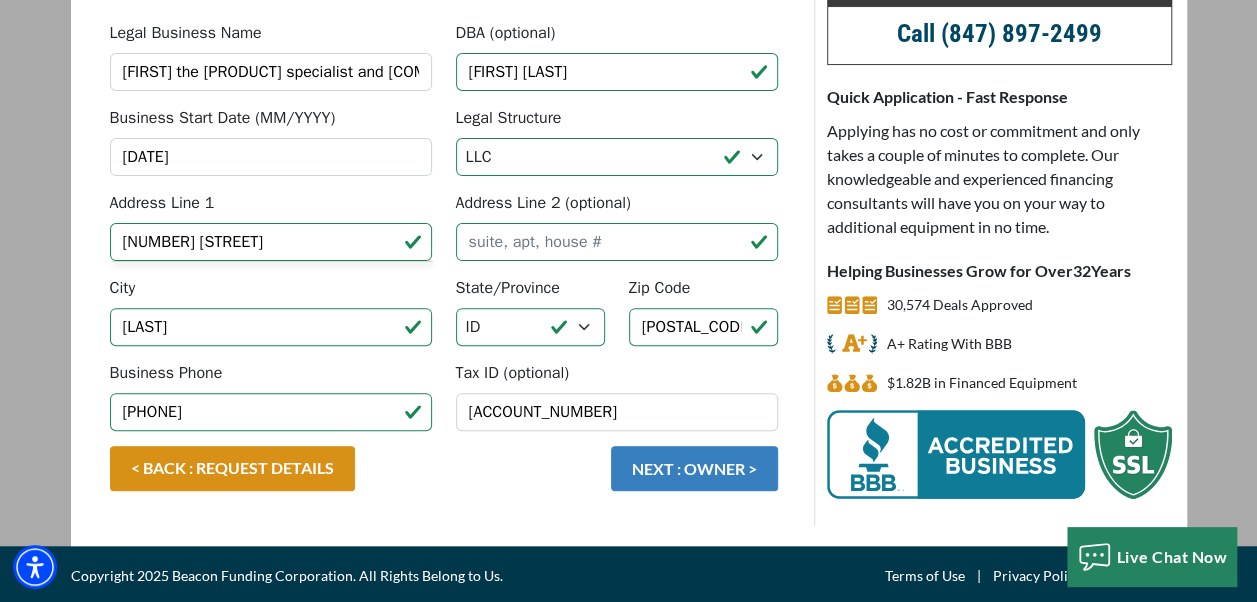 click on "NEXT : OWNER >" at bounding box center [694, 468] 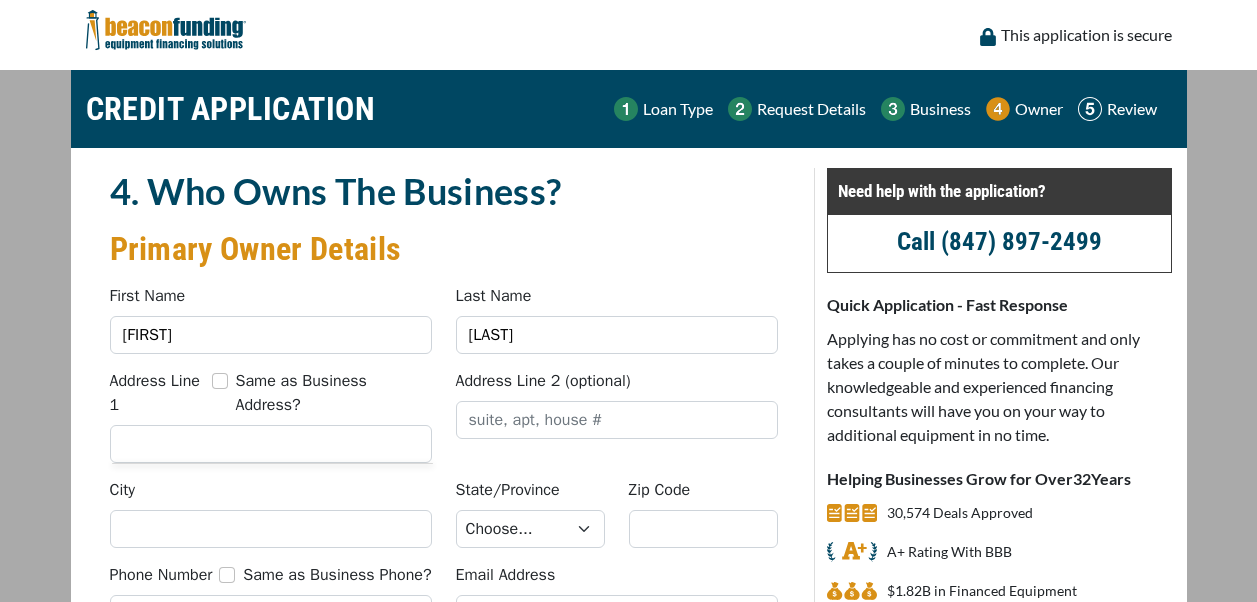 scroll, scrollTop: 0, scrollLeft: 0, axis: both 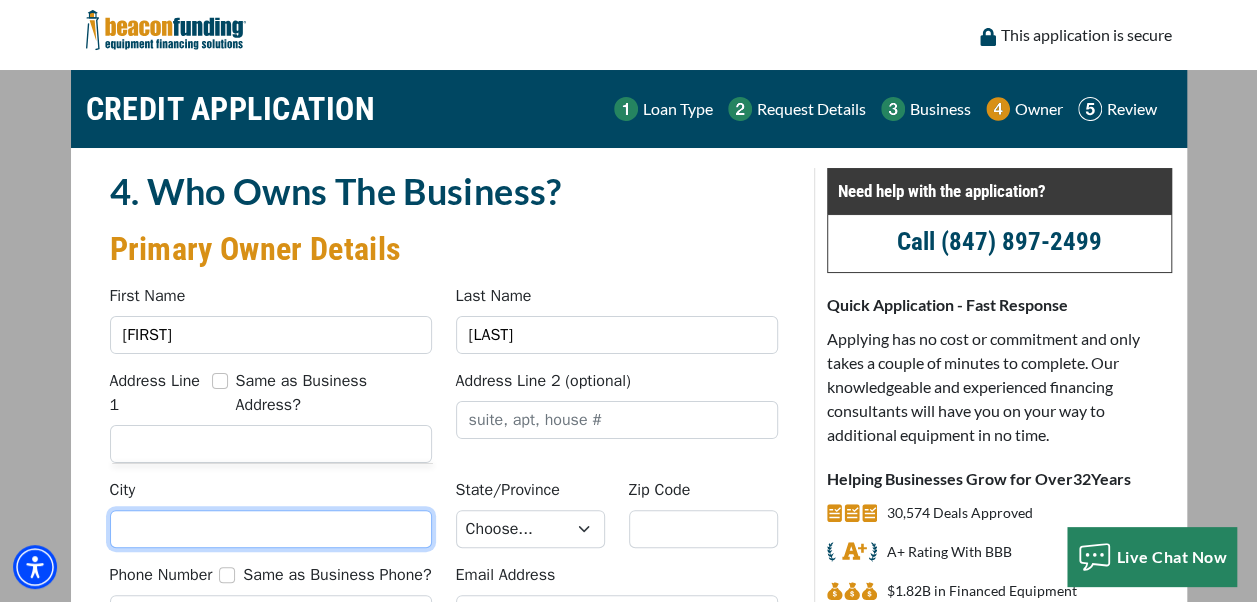 click on "City" at bounding box center [271, 529] 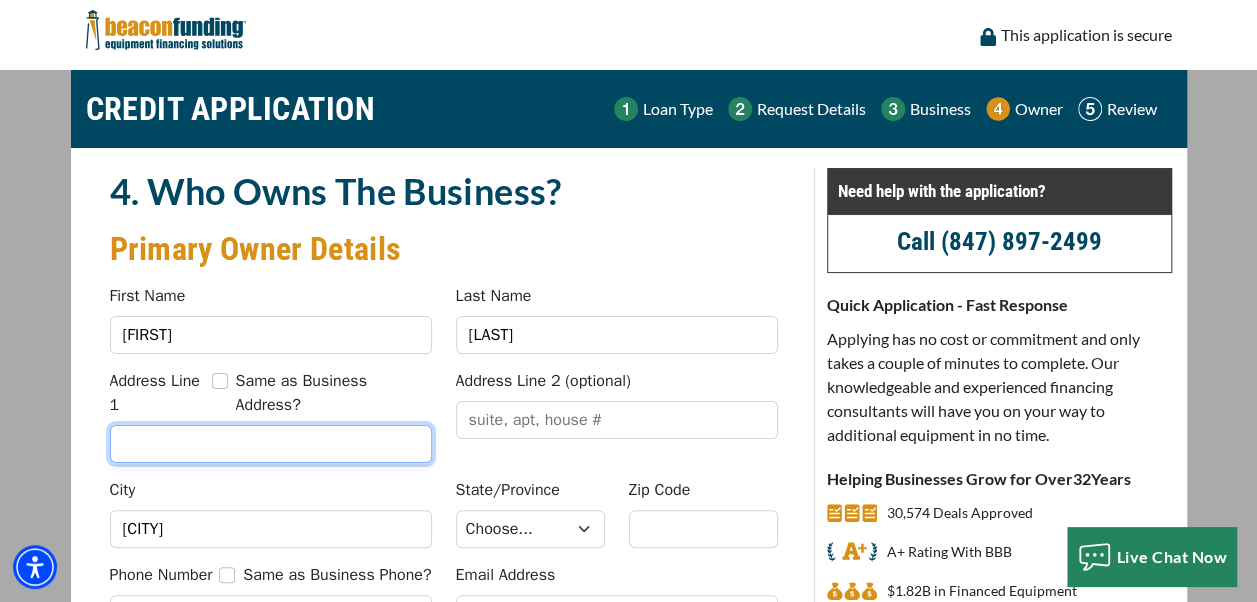 type on "174 n star rd" 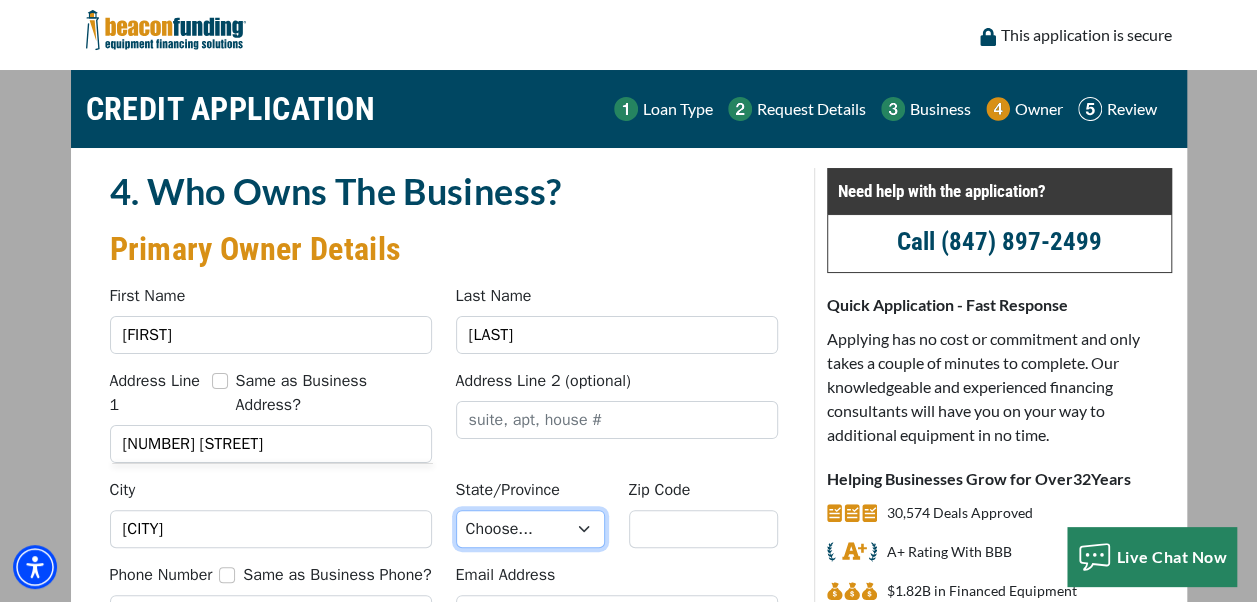 select on "49" 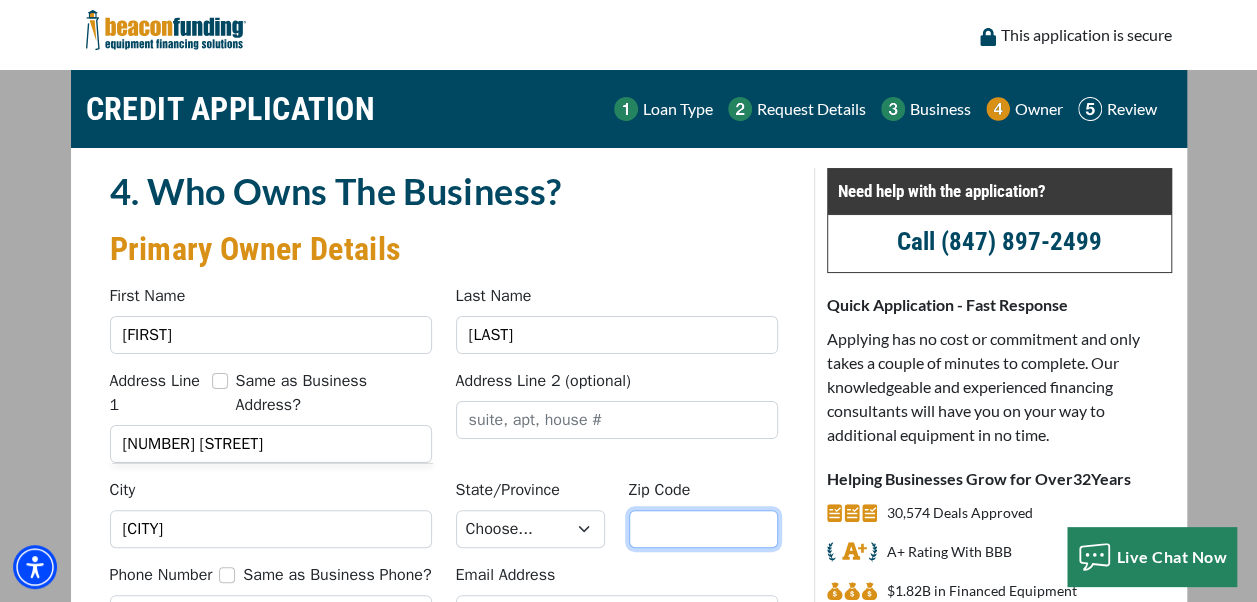 type on "98812" 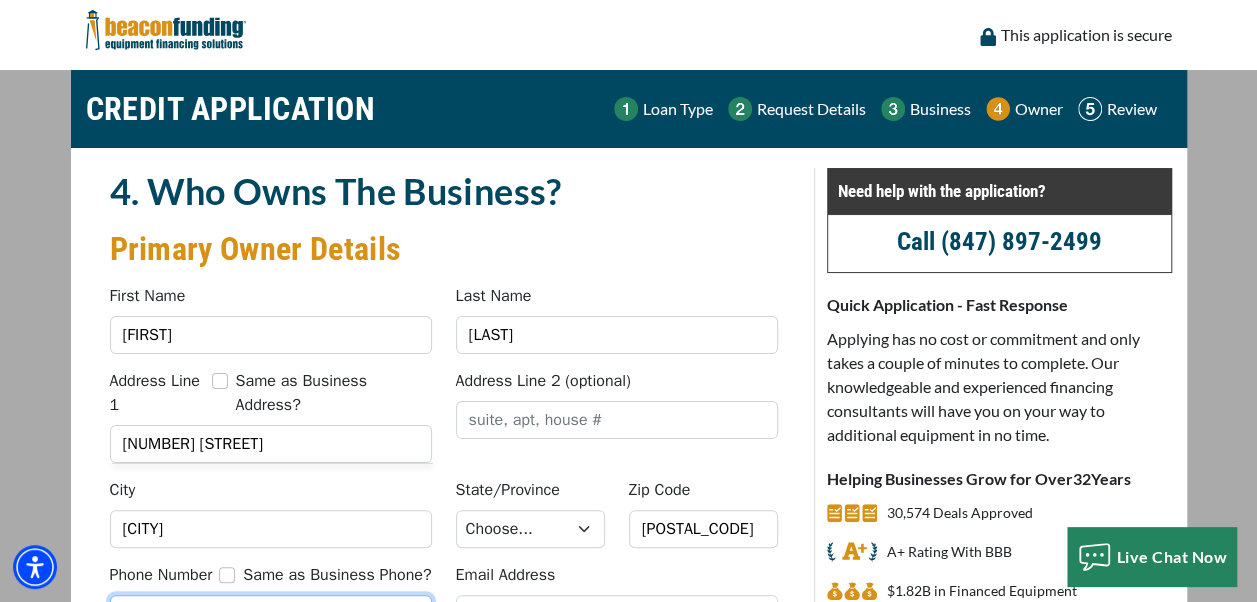 type on "5093610979" 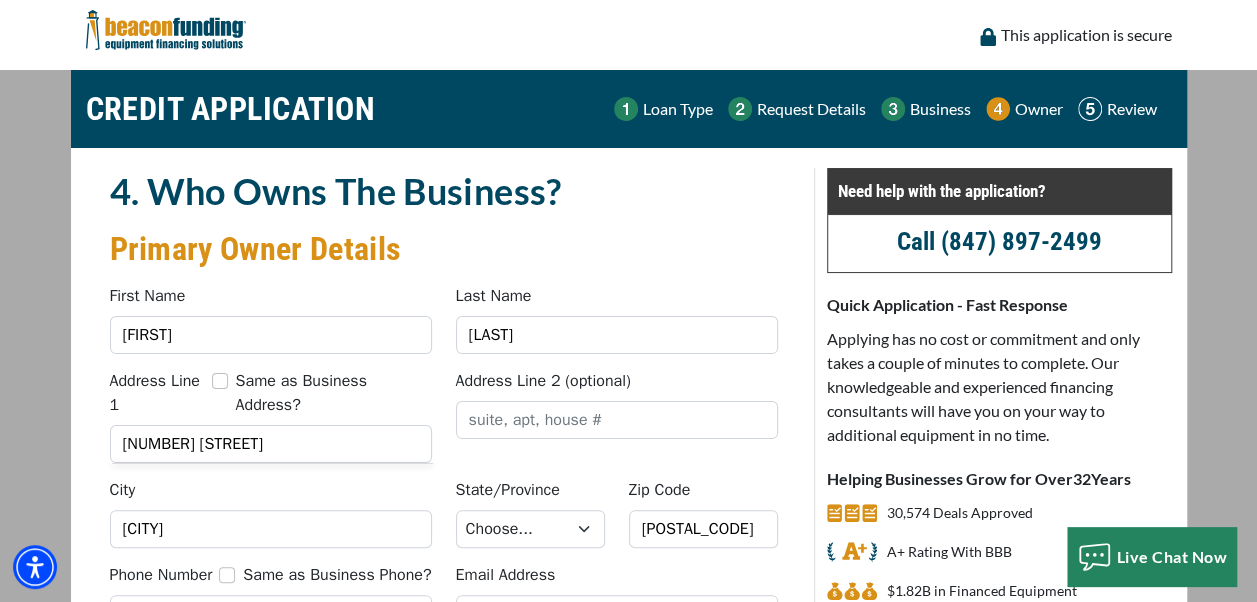 type on "dan" 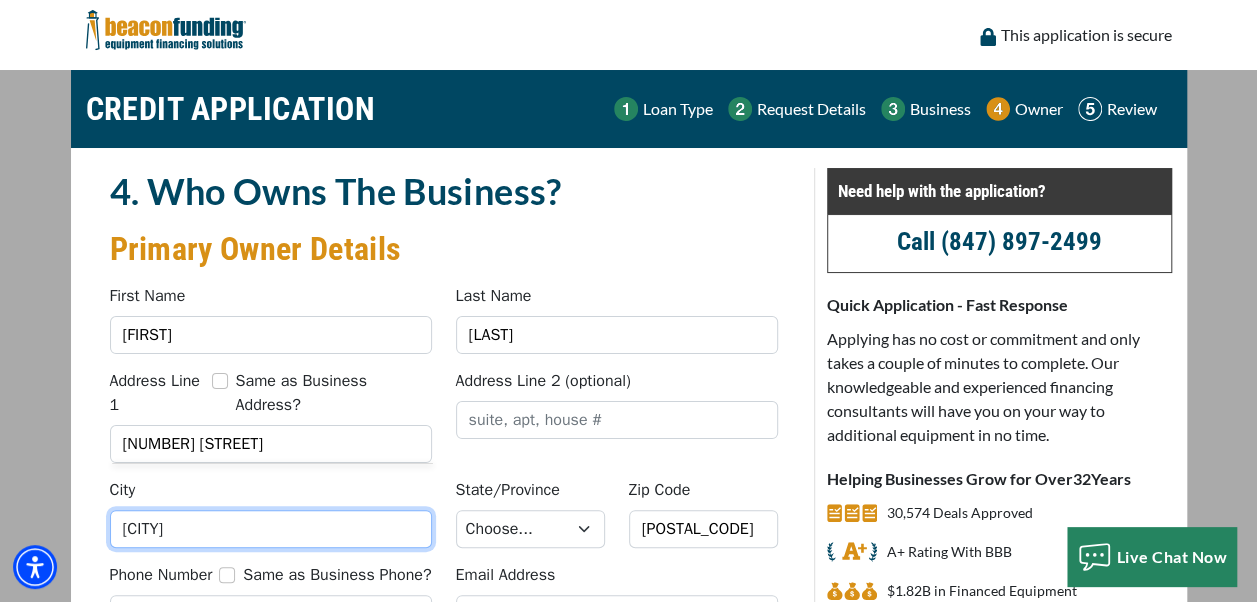 type on "(509) 361-0979" 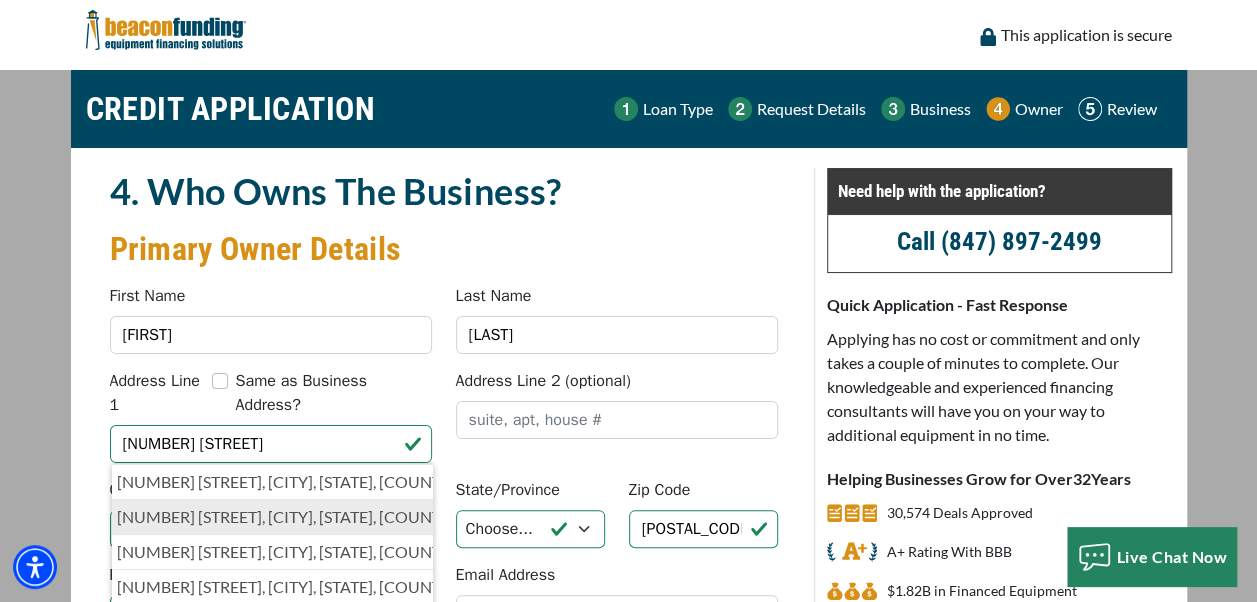 click on "174 N Star Rd, Brewster, WA, USA" at bounding box center (273, 517) 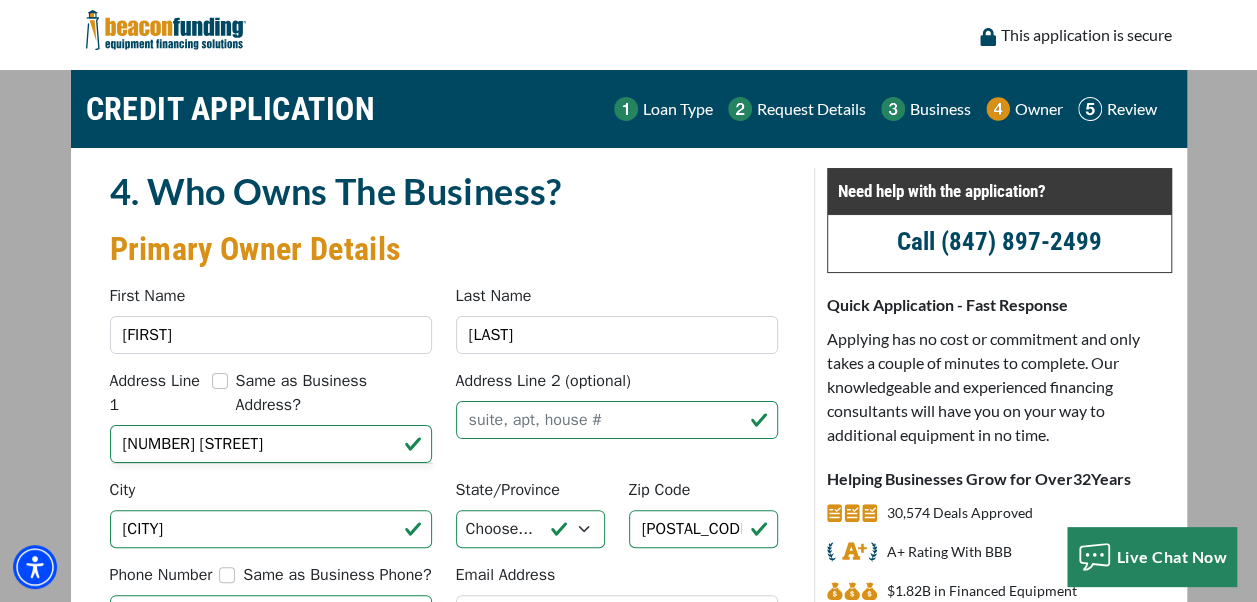click on "City
Brewster" at bounding box center [271, 513] 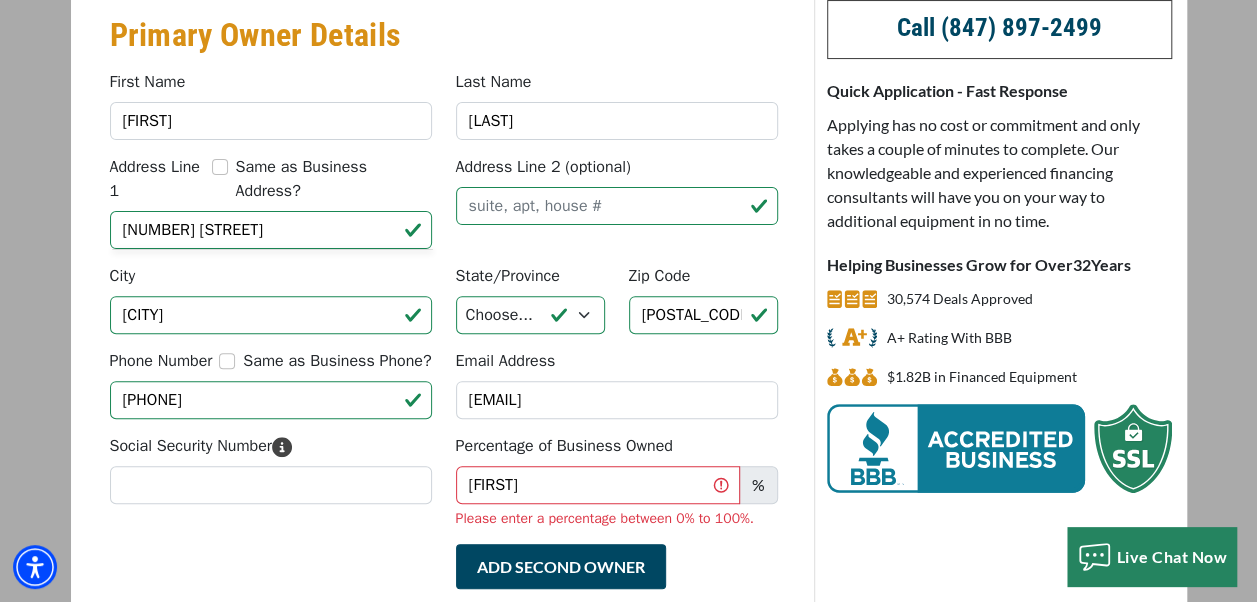 scroll, scrollTop: 320, scrollLeft: 0, axis: vertical 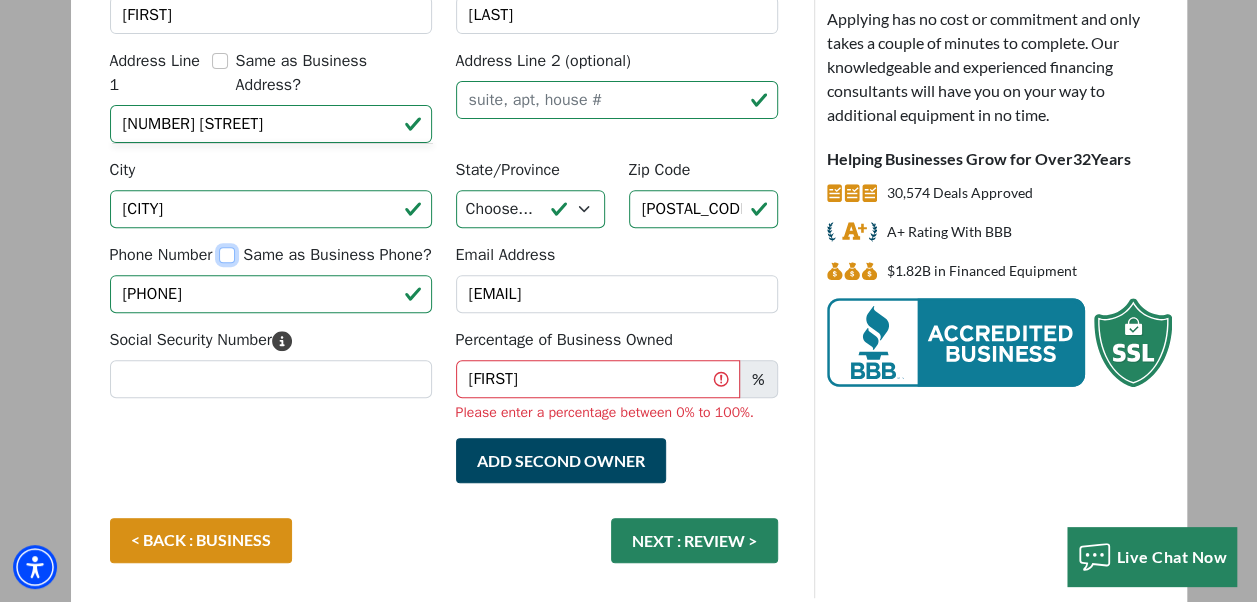 click on "Same as Business Phone?" at bounding box center [227, 255] 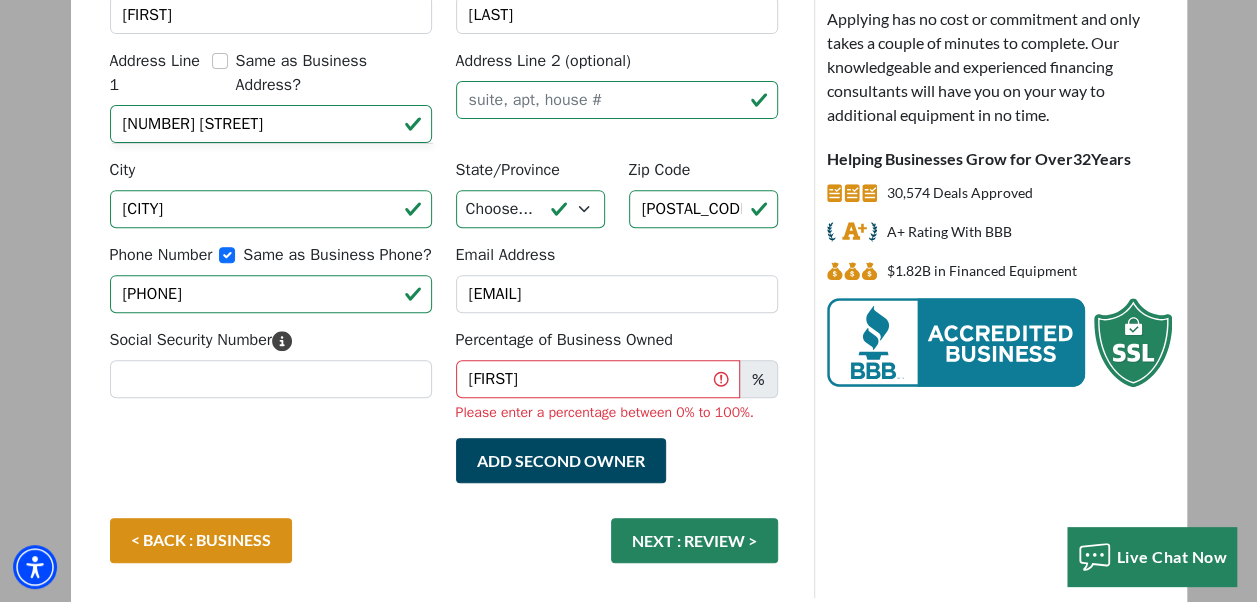 click on "Social Security Number" at bounding box center (271, 375) 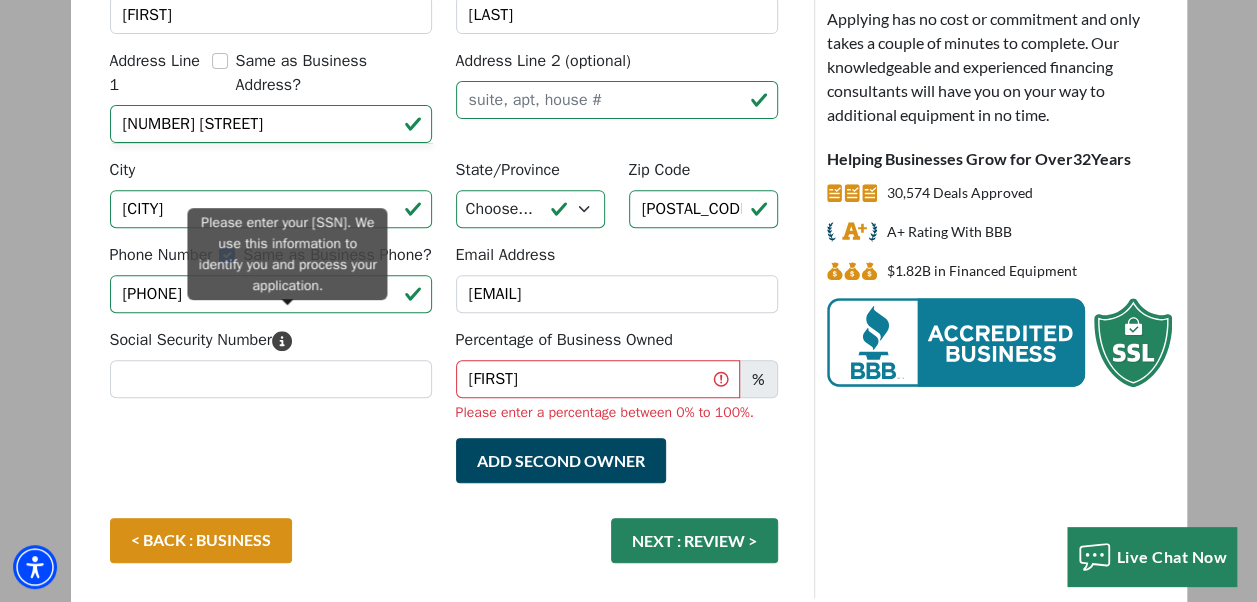click 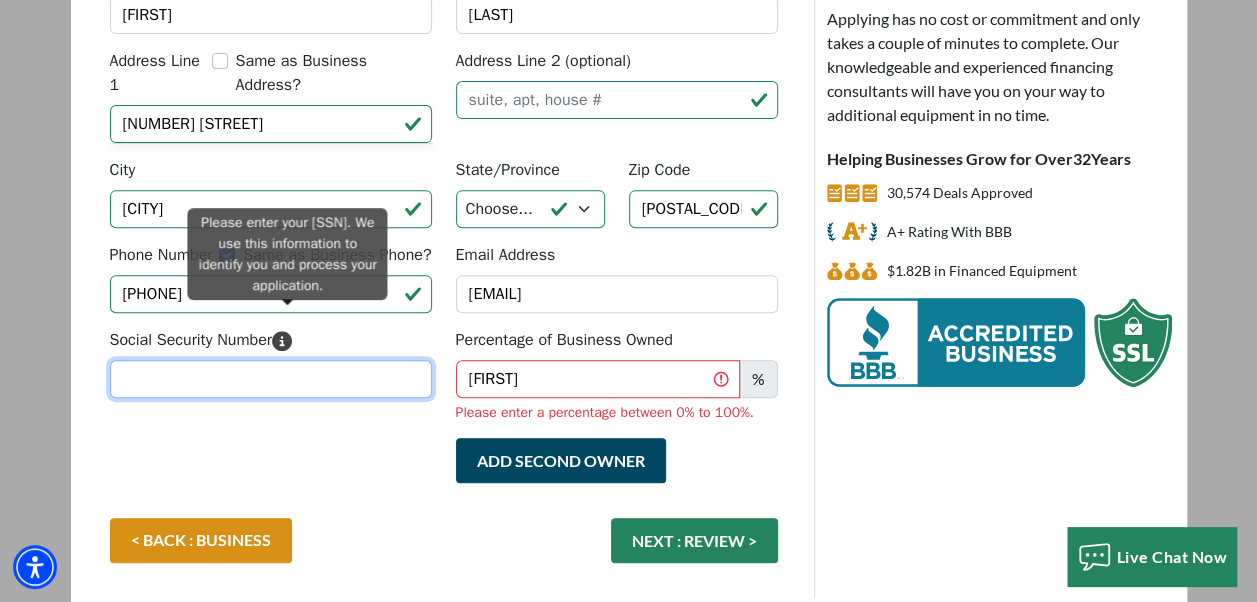 click on "Social Security Number" at bounding box center (271, 379) 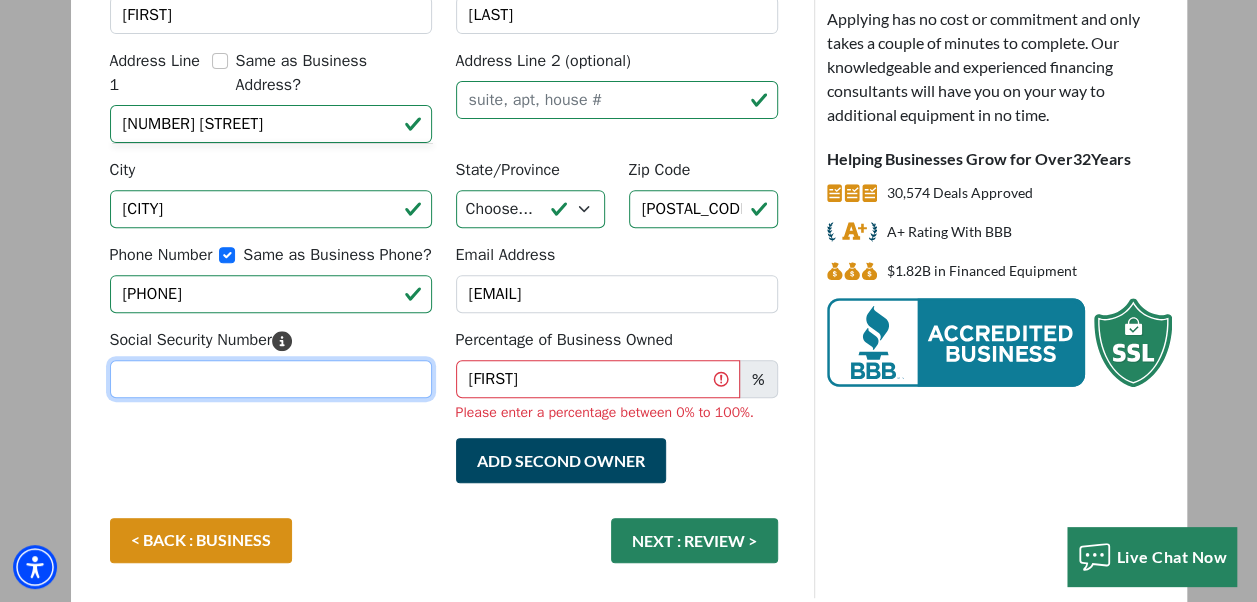 click on "Social Security Number" at bounding box center (271, 379) 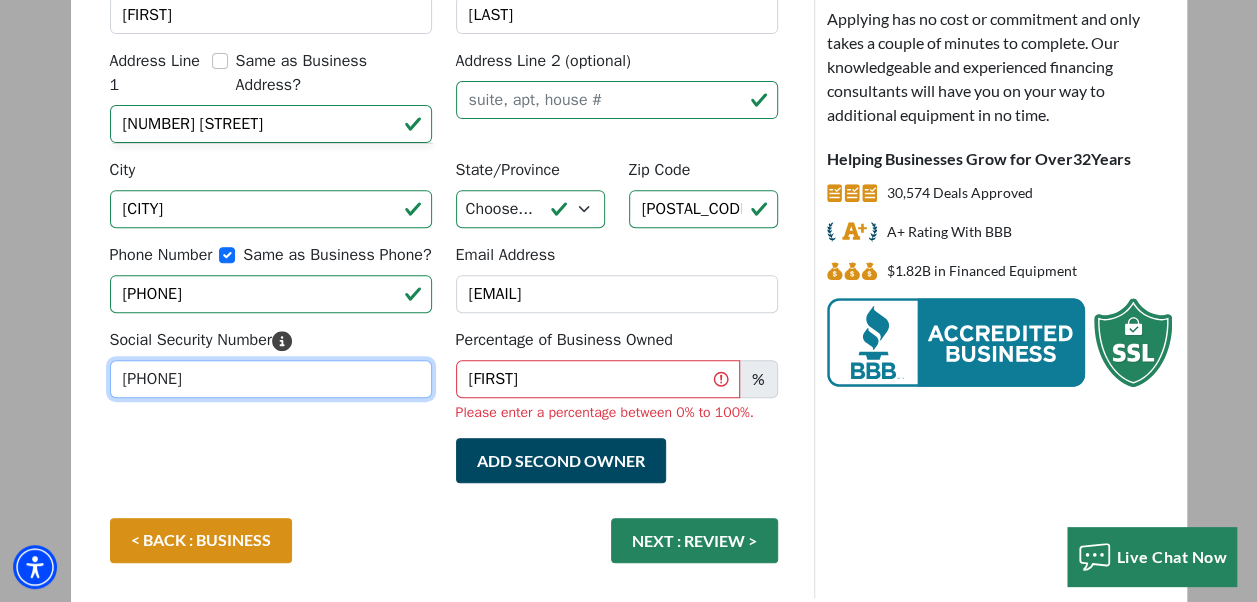 type on "324-88-5139" 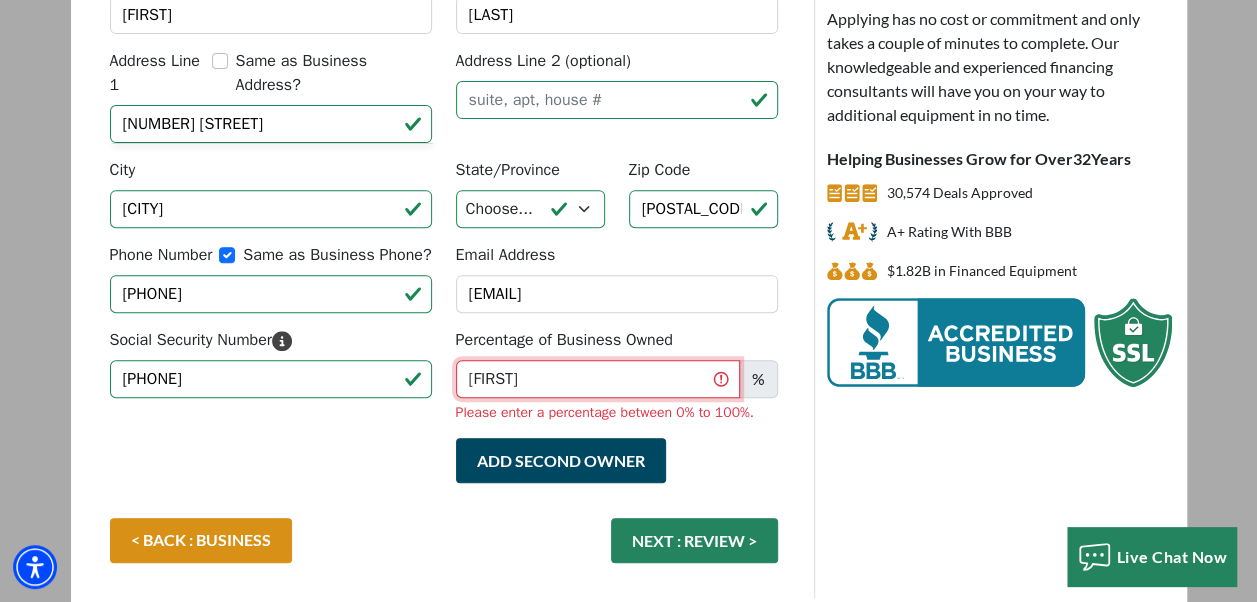 click on "dan" at bounding box center [598, 379] 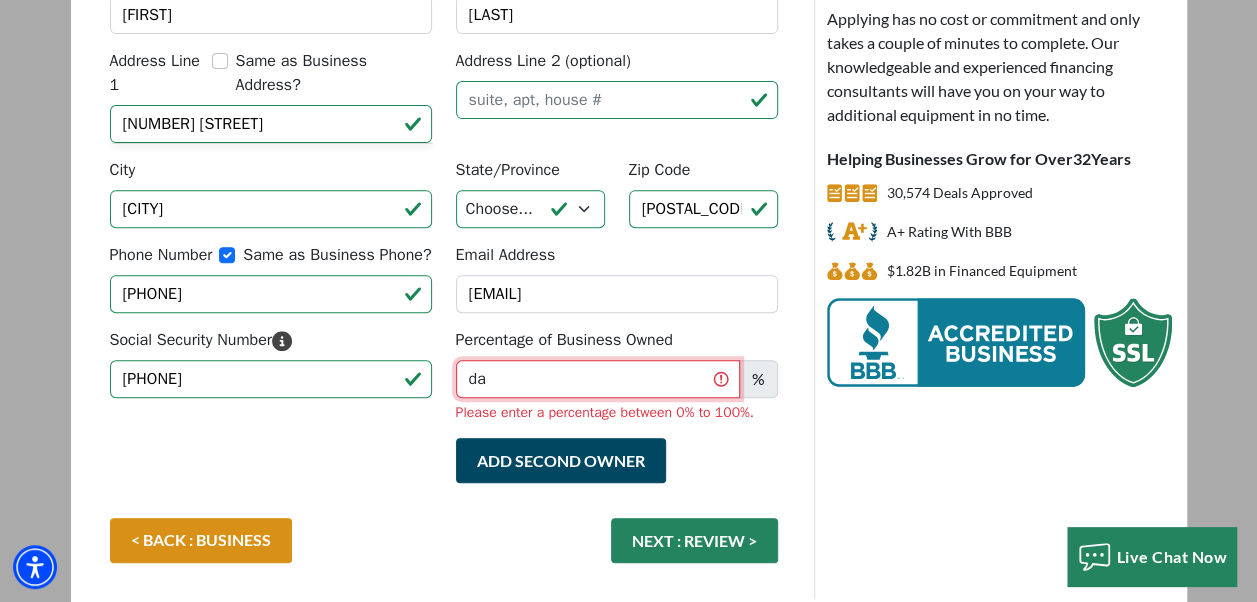 type on "d" 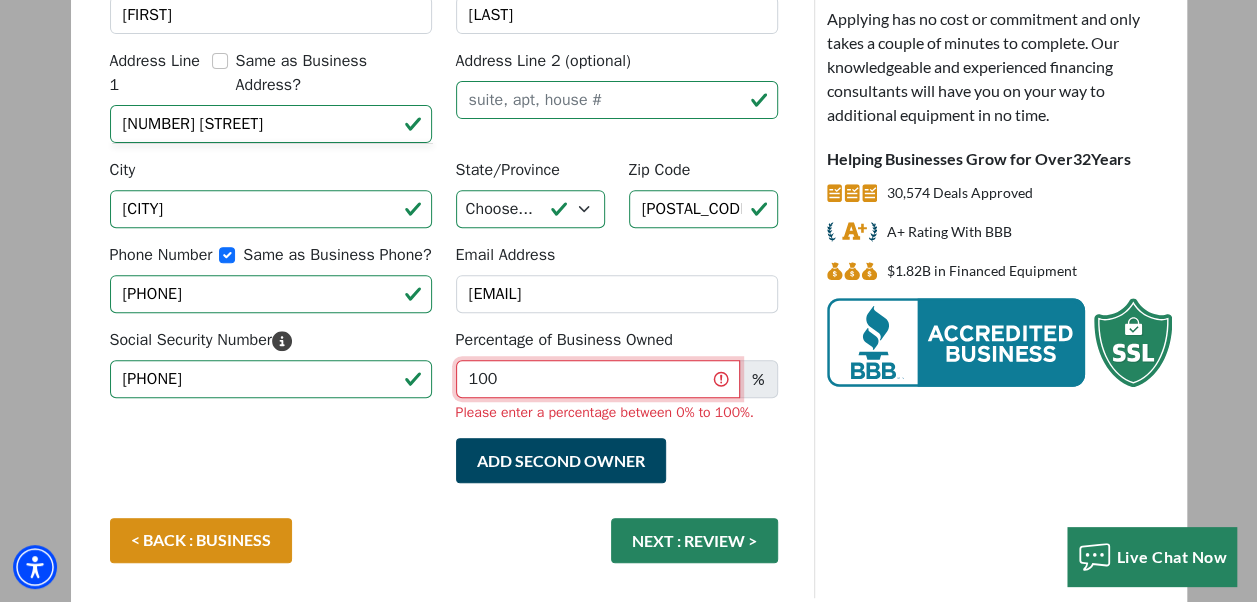type on "100" 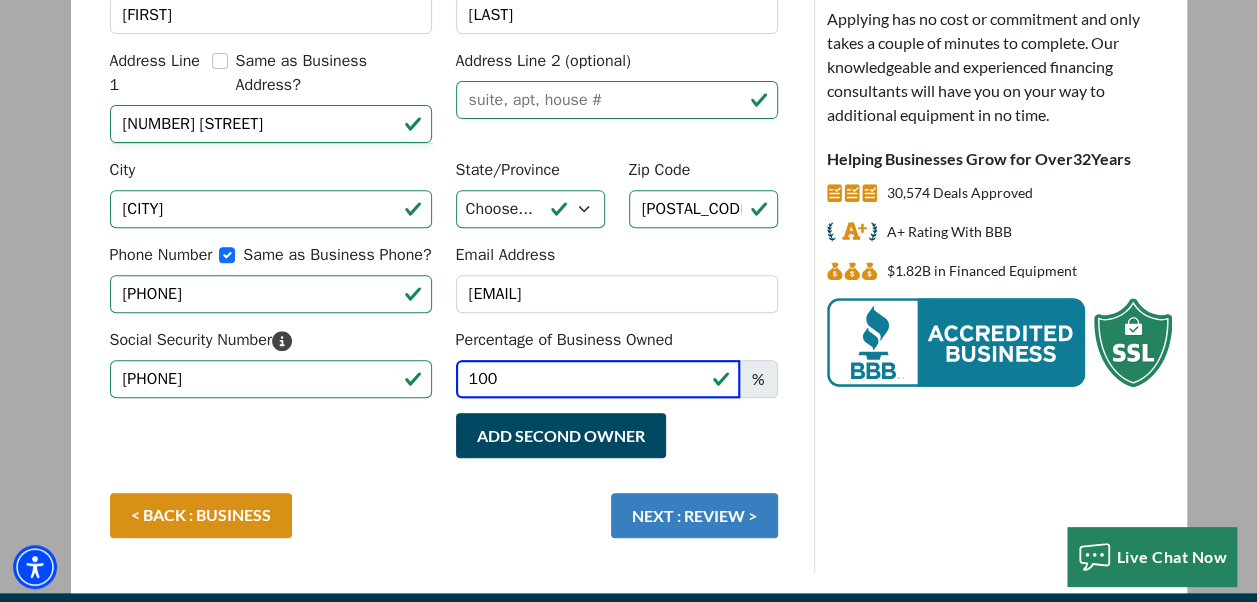 click on "NEXT : REVIEW >" at bounding box center (694, 515) 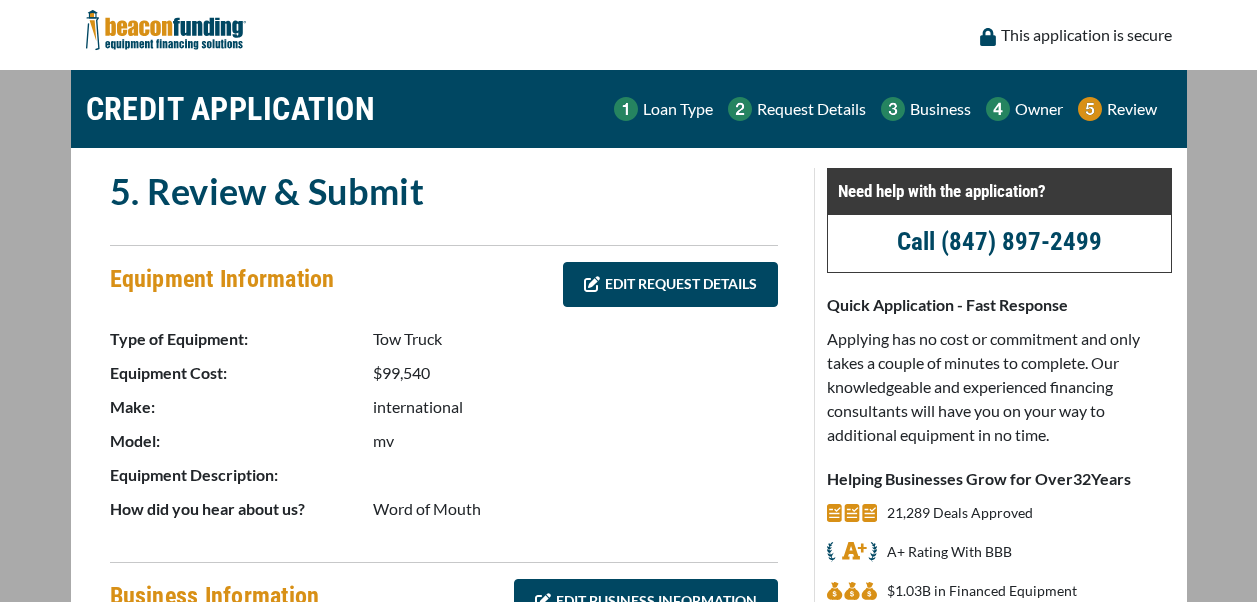 scroll, scrollTop: 0, scrollLeft: 0, axis: both 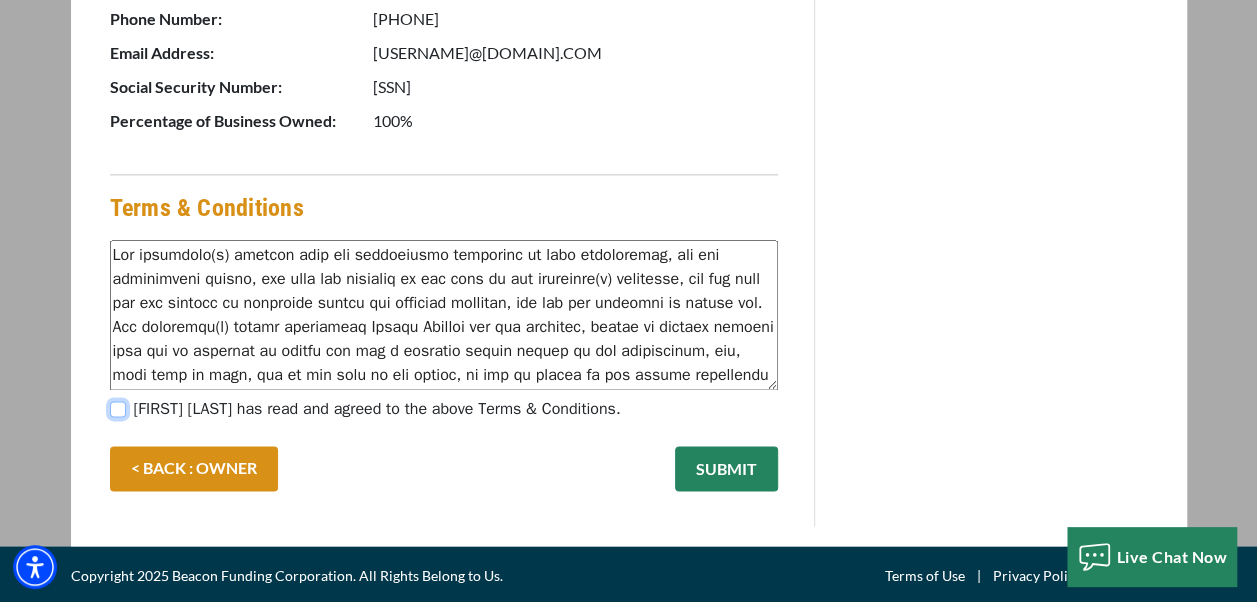 click on "[FIRST] [LAST] has read and agreed to the above Terms & Conditions." at bounding box center (118, 409) 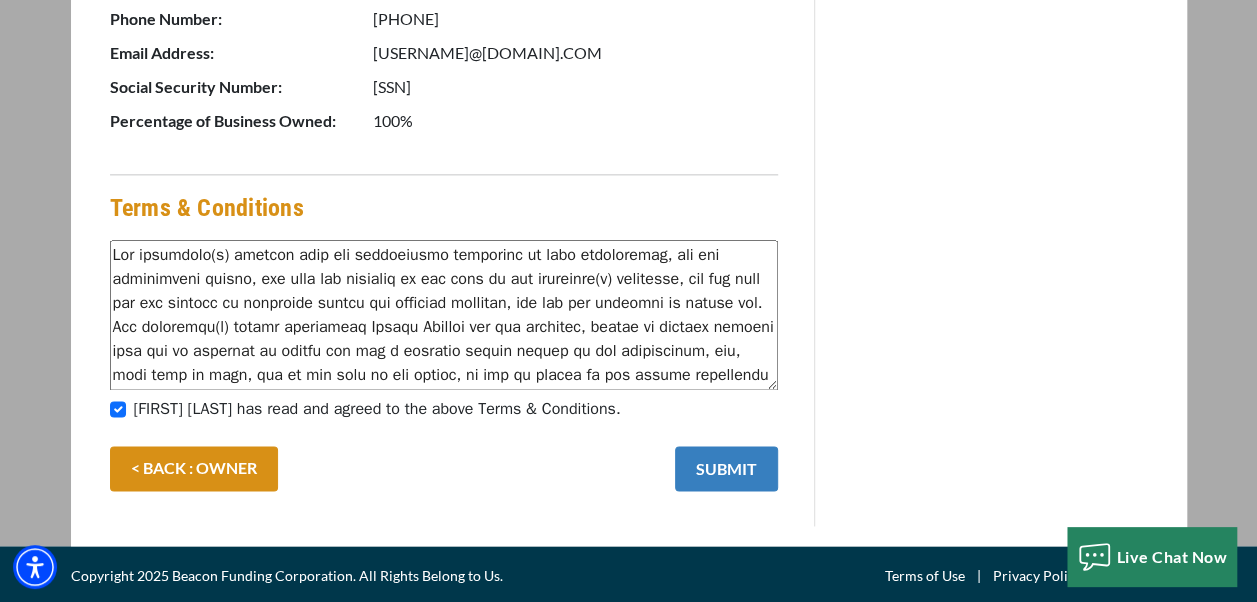 click on "SUBMIT" at bounding box center [726, 468] 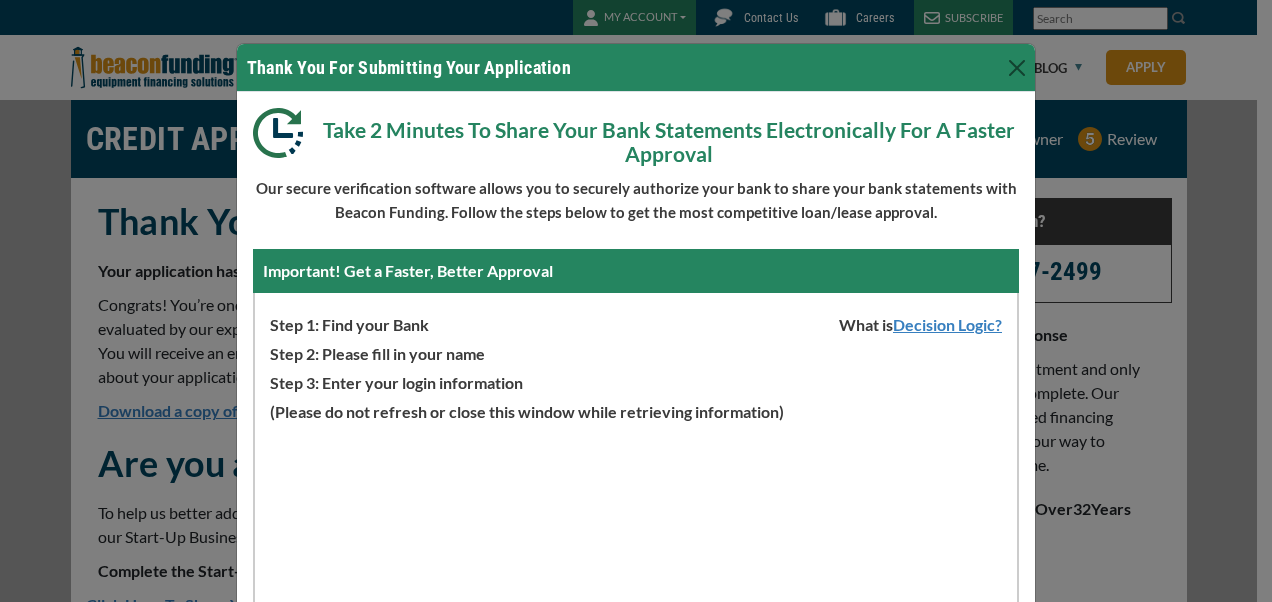 scroll, scrollTop: 0, scrollLeft: 0, axis: both 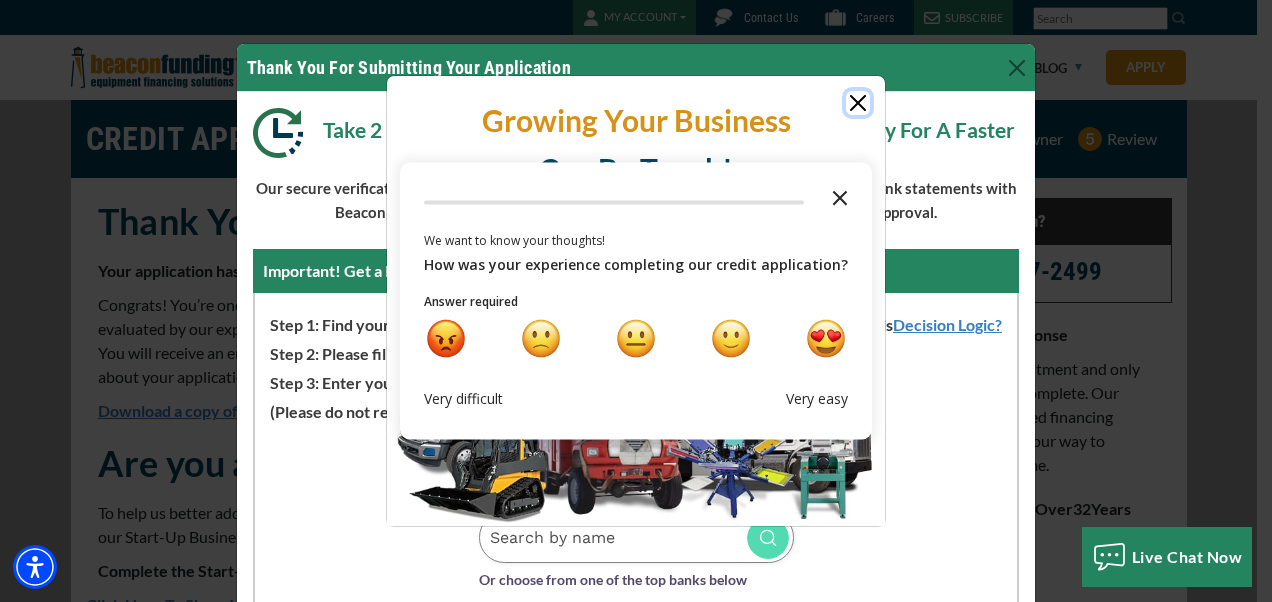 click 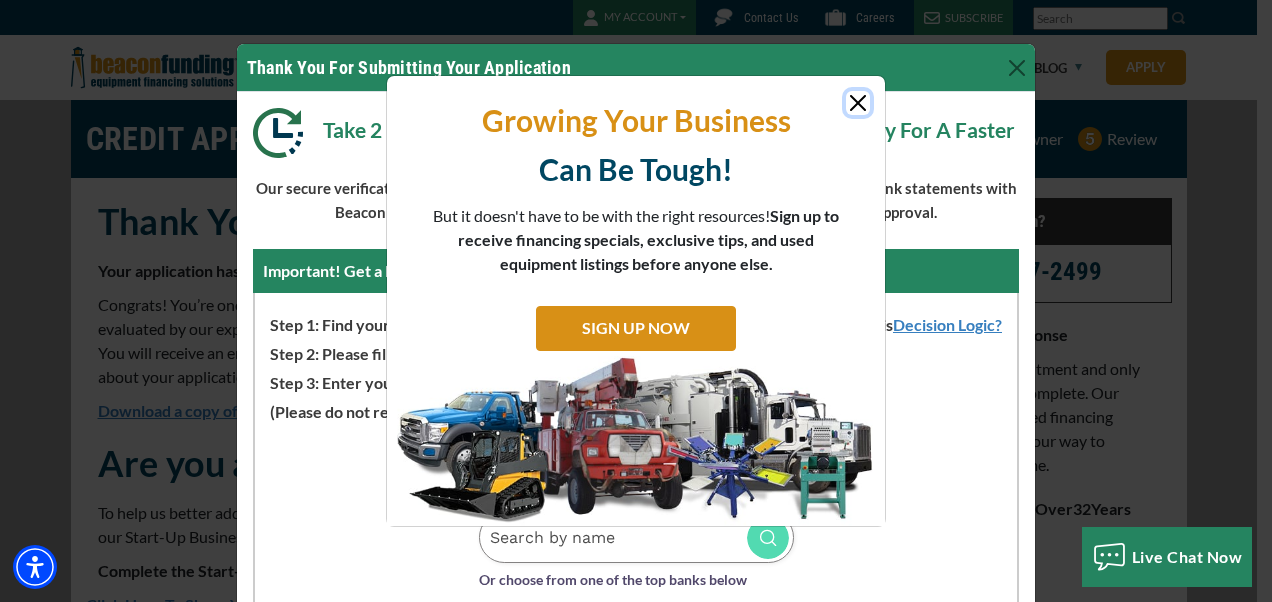 click at bounding box center (858, 103) 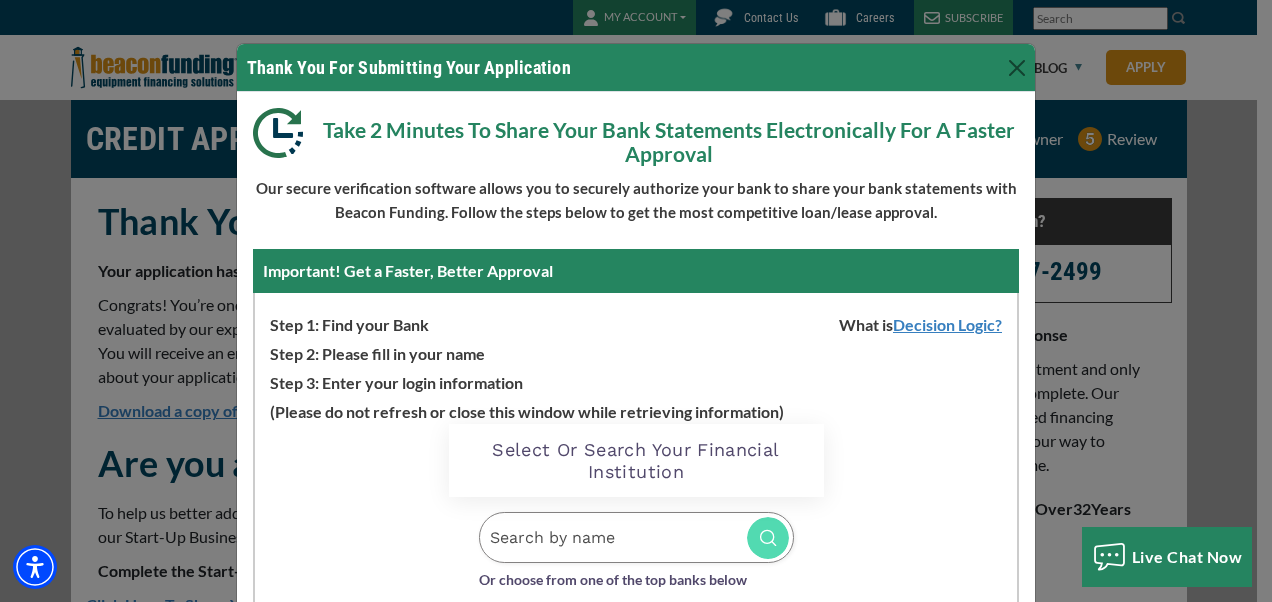 click on "Step 1: Find your Bank
What is  Decision Logic?
Step 2: Please fill in your name
Step 3: Enter your login information
(Please do not refresh or close this window while retrieving information)
Loading Widget  Select Or Search Your Financial Institution   Or choose from one of the top banks below  powered by click me" at bounding box center (636, 666) 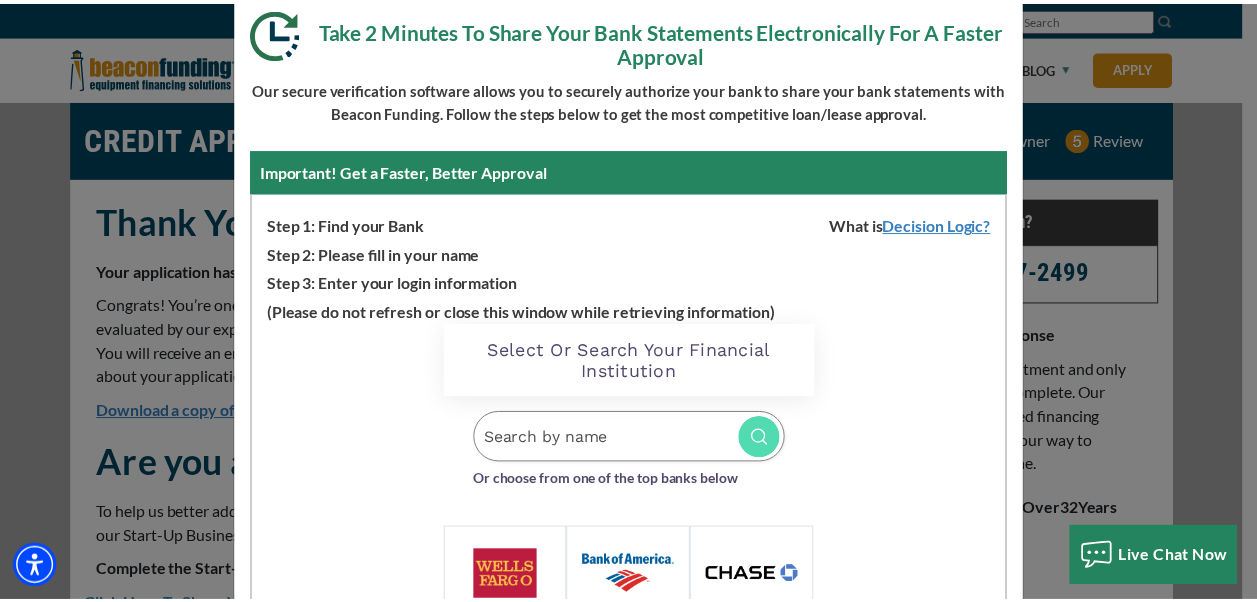 scroll, scrollTop: 0, scrollLeft: 0, axis: both 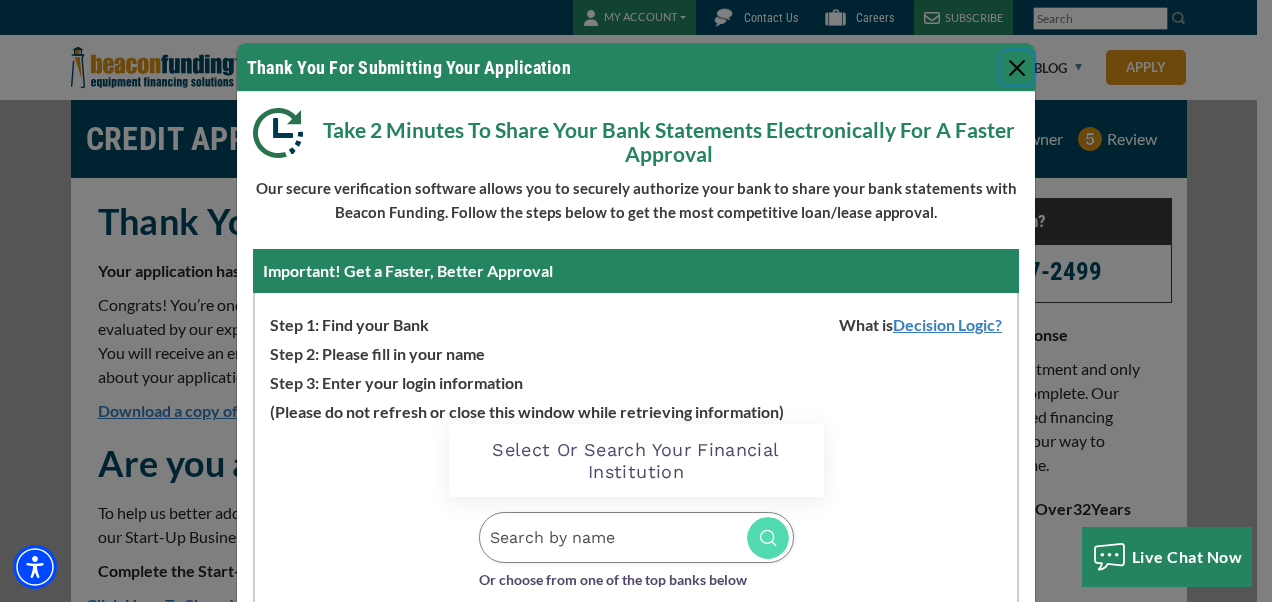 click at bounding box center (1017, 68) 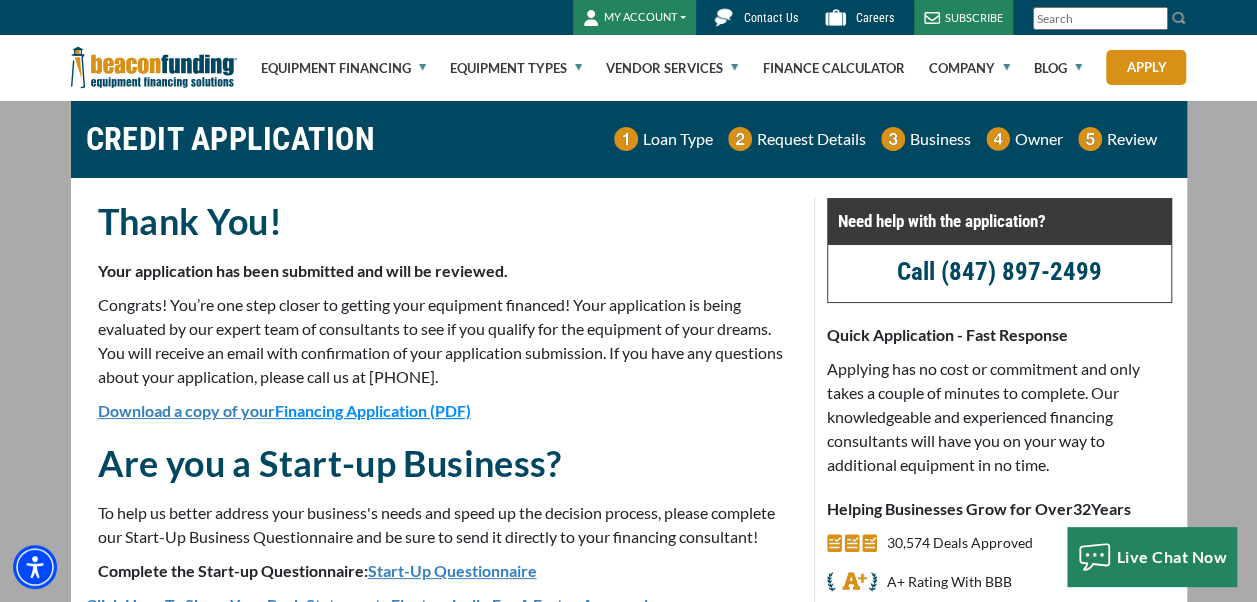 click on "Thank You!
Your application has been submitted and will be reviewed.
Congrats! You’re one step closer to getting your equipment financed! Your application is being evaluated by our expert team of consultants to see if you qualify for the equipment of your dreams. You will receive an email with confirmation of your application submission. If you have any questions about your application, please call us at [PHONE].
Download a copy of your  Financing Application (PDF)" at bounding box center [444, 311] 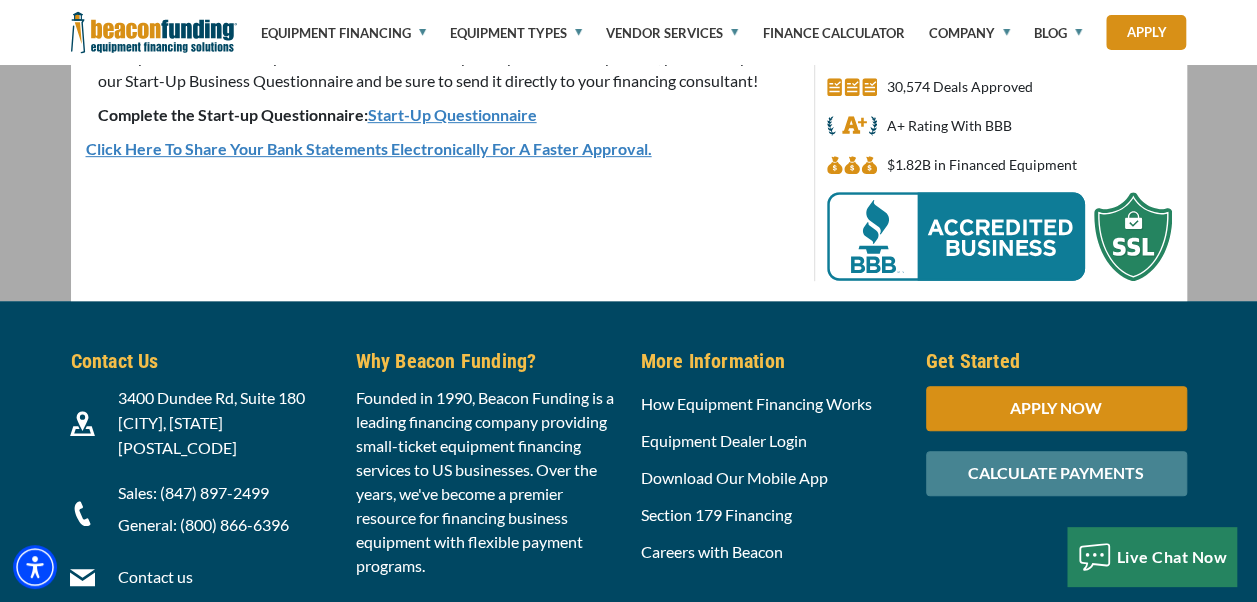 scroll, scrollTop: 630, scrollLeft: 0, axis: vertical 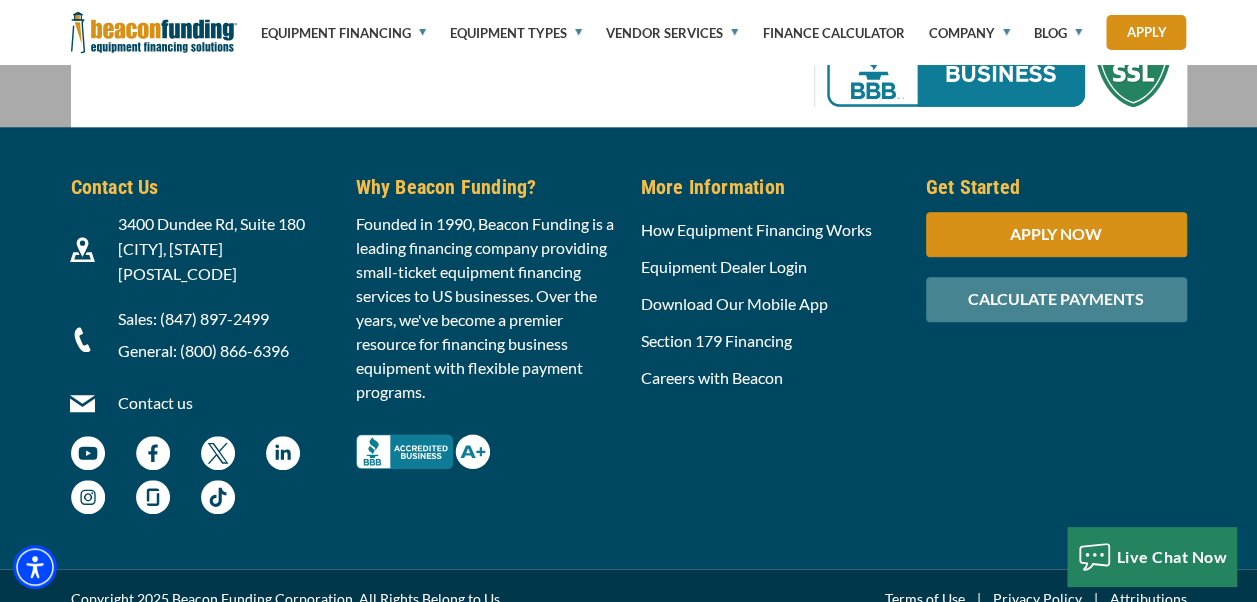 click on "Contact Us
[NUMBER] [STREET], [SUITE]
[CITY], [STATE] [POSTAL_CODE]
Contact us" at bounding box center (628, 348) 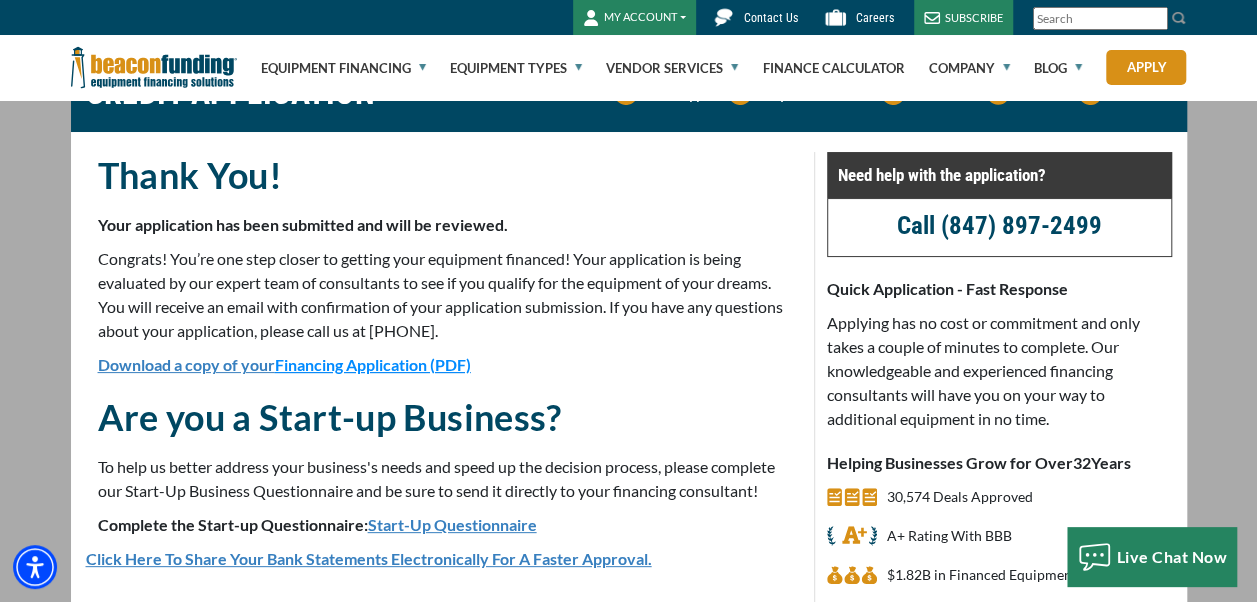 scroll, scrollTop: 0, scrollLeft: 0, axis: both 